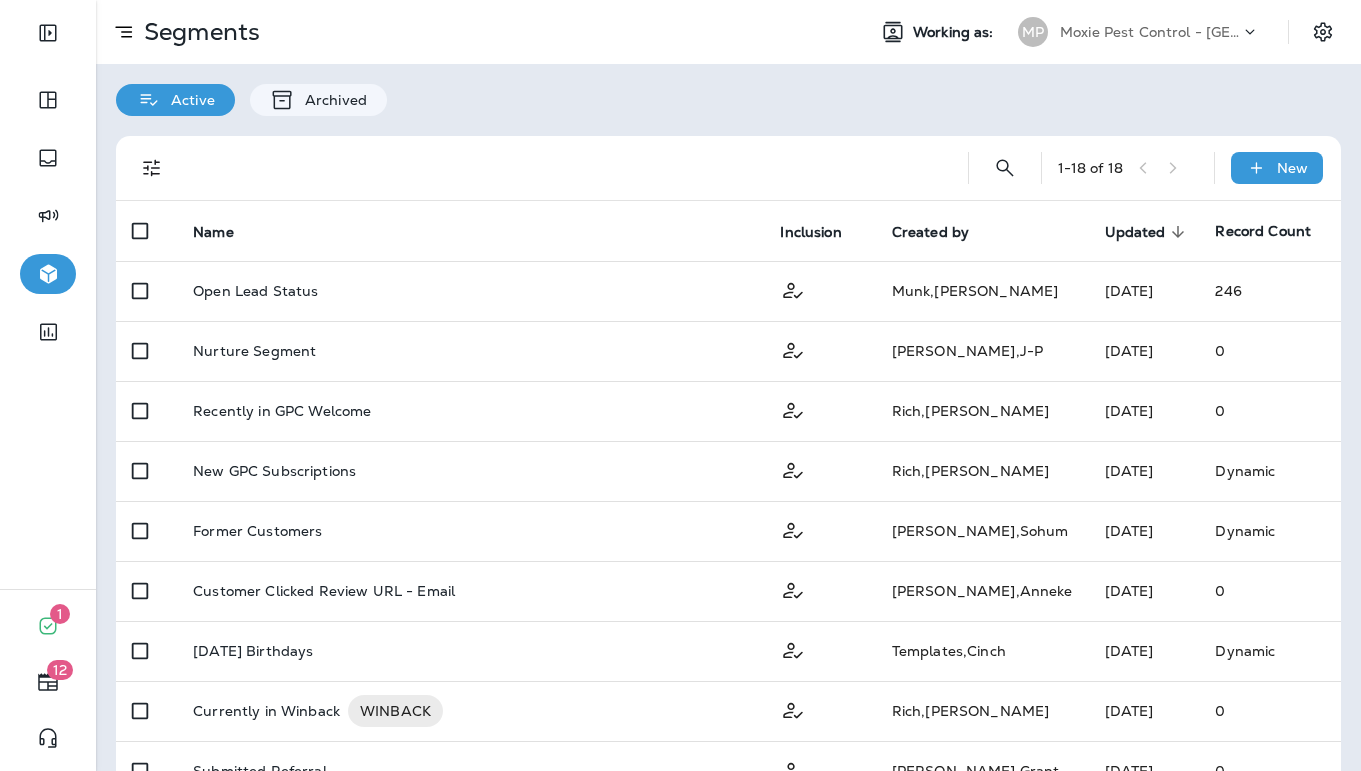 scroll, scrollTop: 0, scrollLeft: 0, axis: both 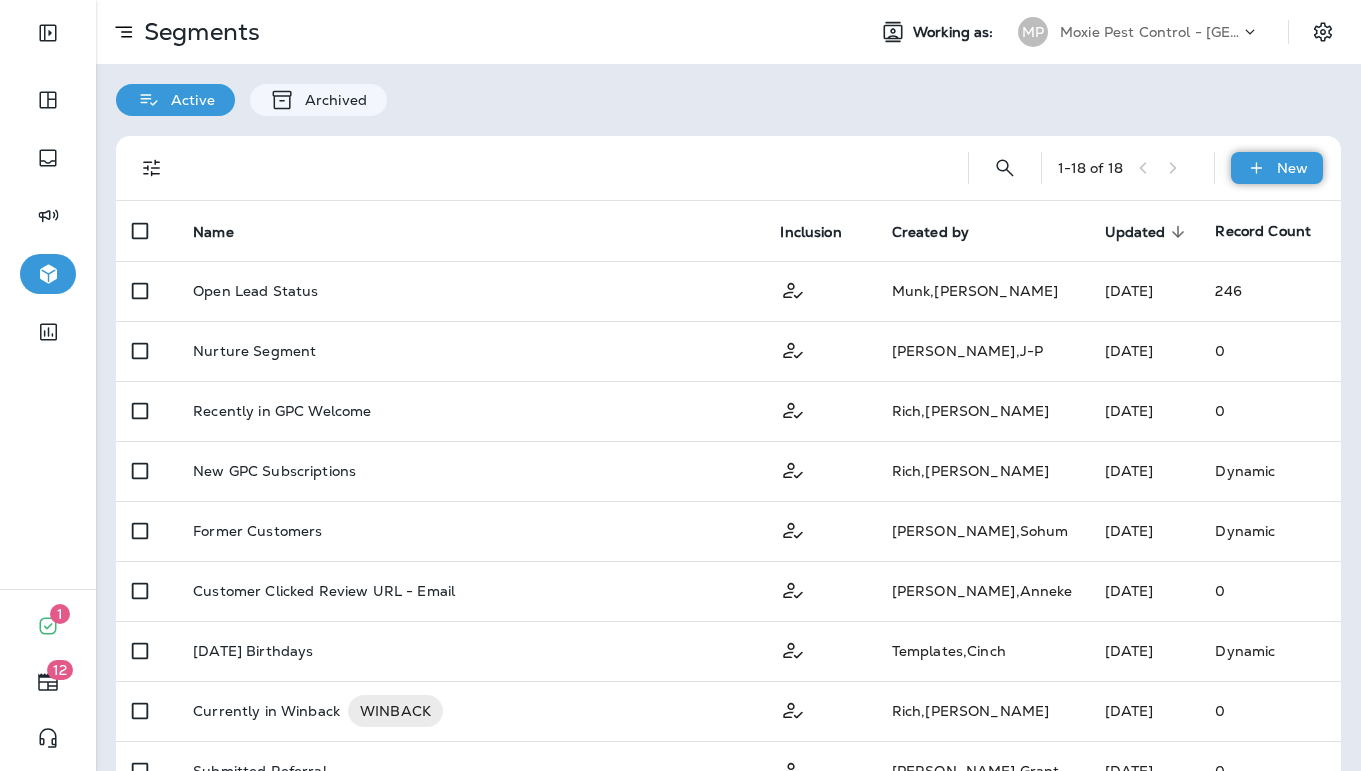 click on "New" at bounding box center [1277, 168] 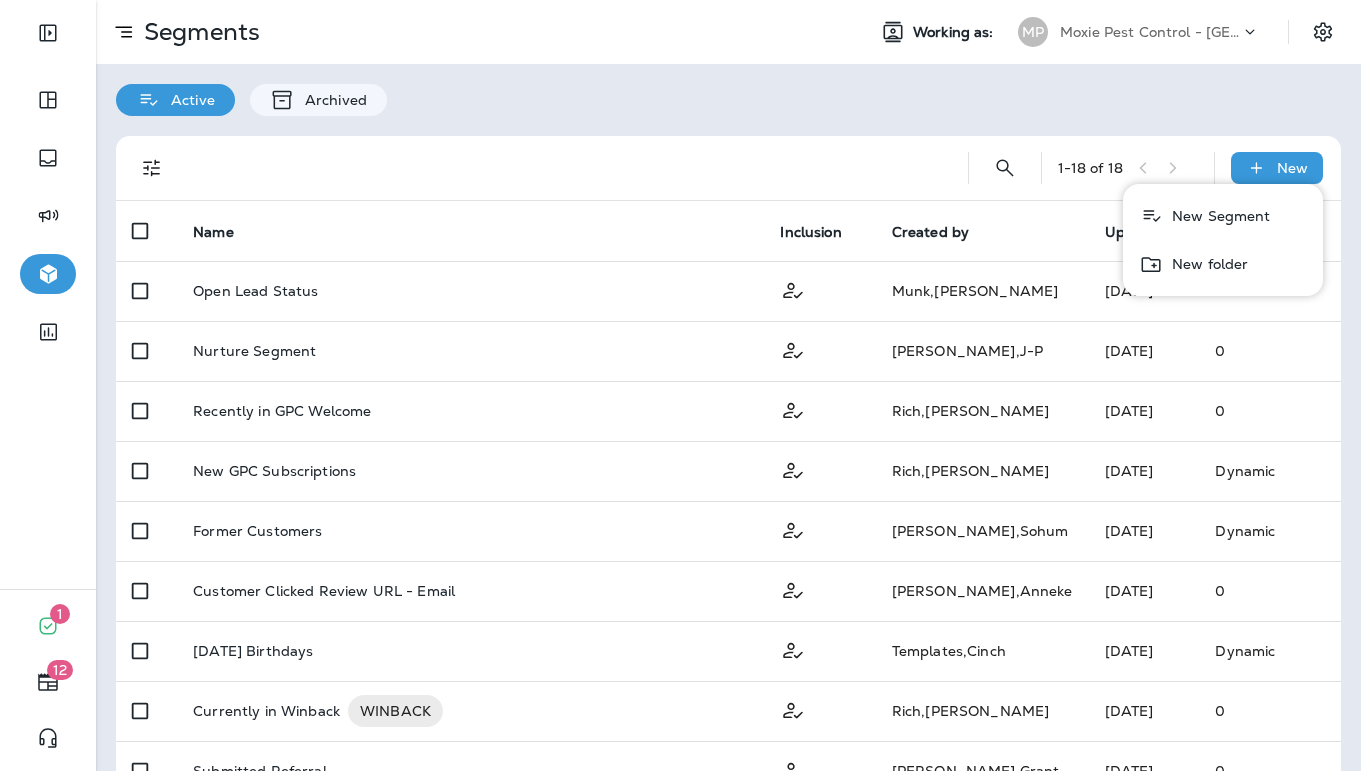 click on "New Segment" at bounding box center [1217, 216] 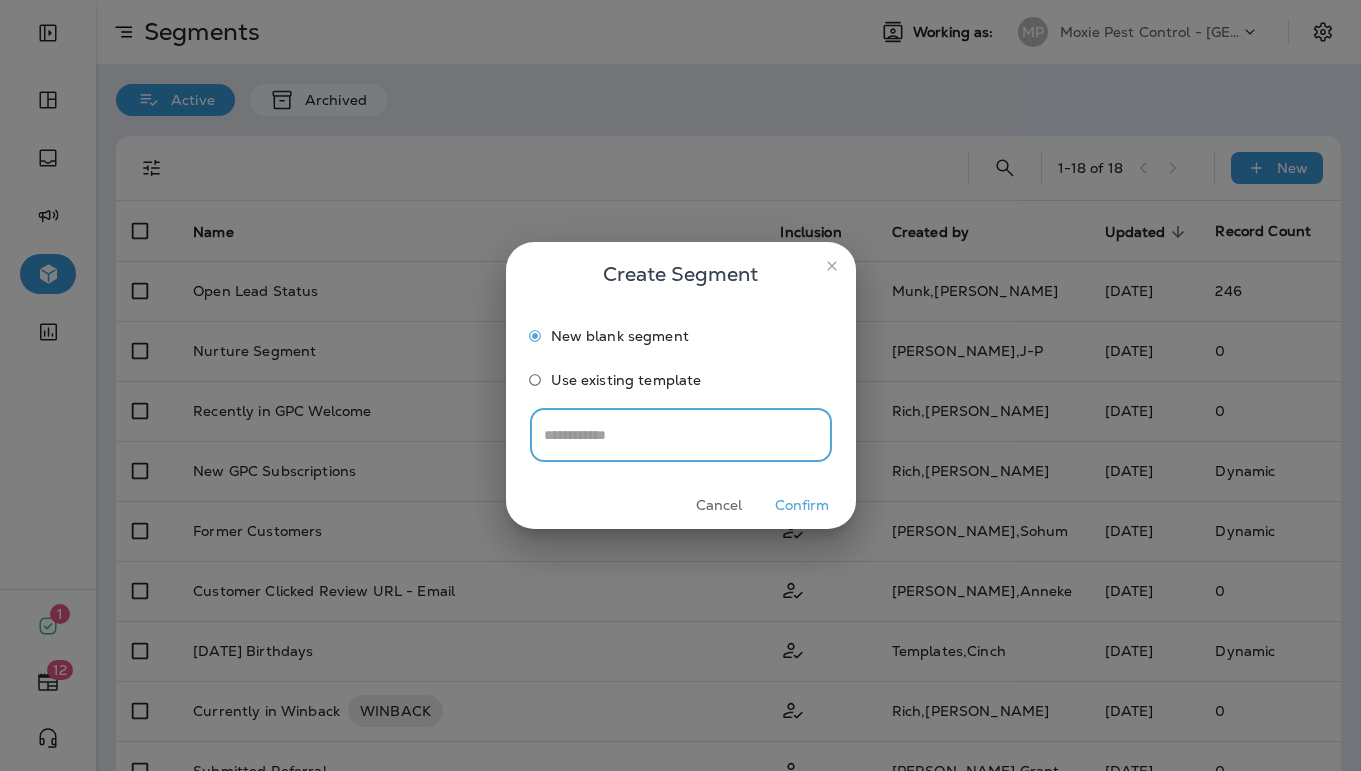click on "Confirm" at bounding box center [802, 505] 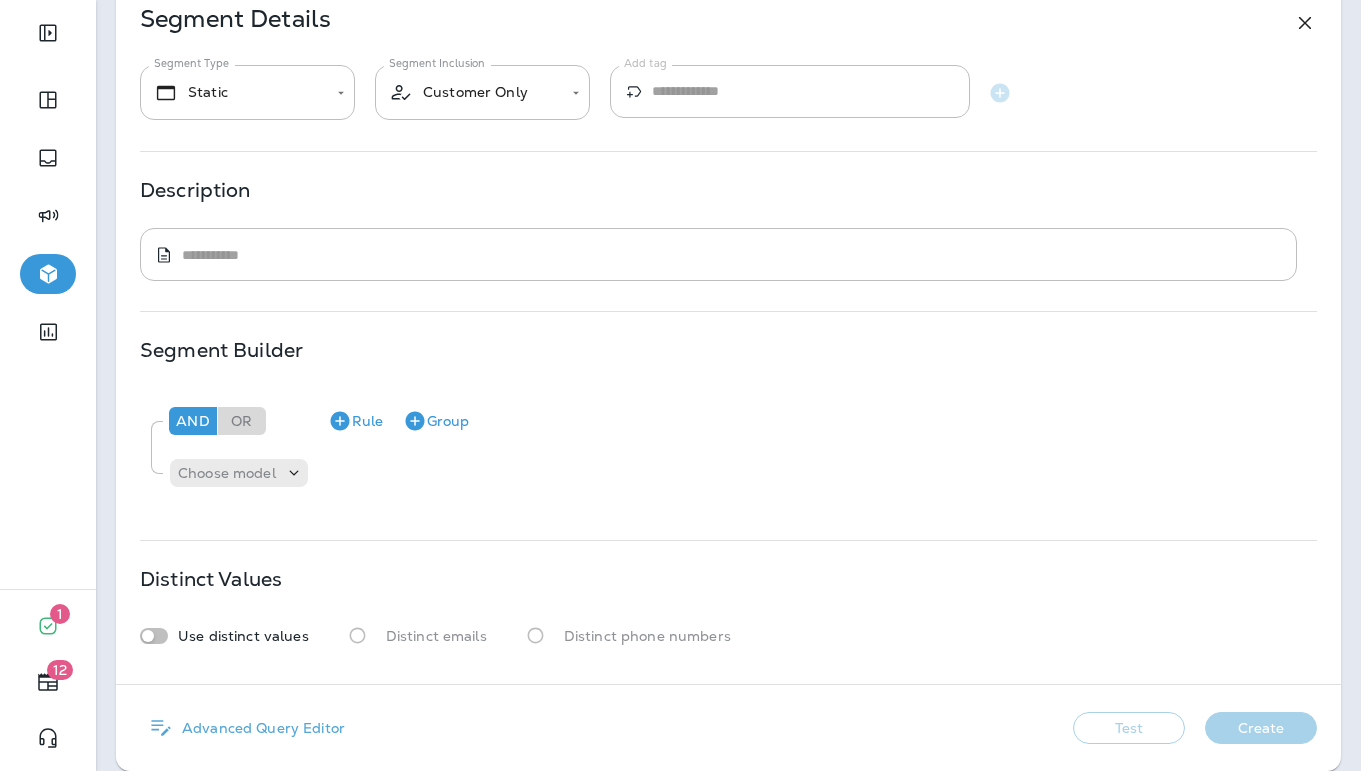 scroll, scrollTop: 98, scrollLeft: 0, axis: vertical 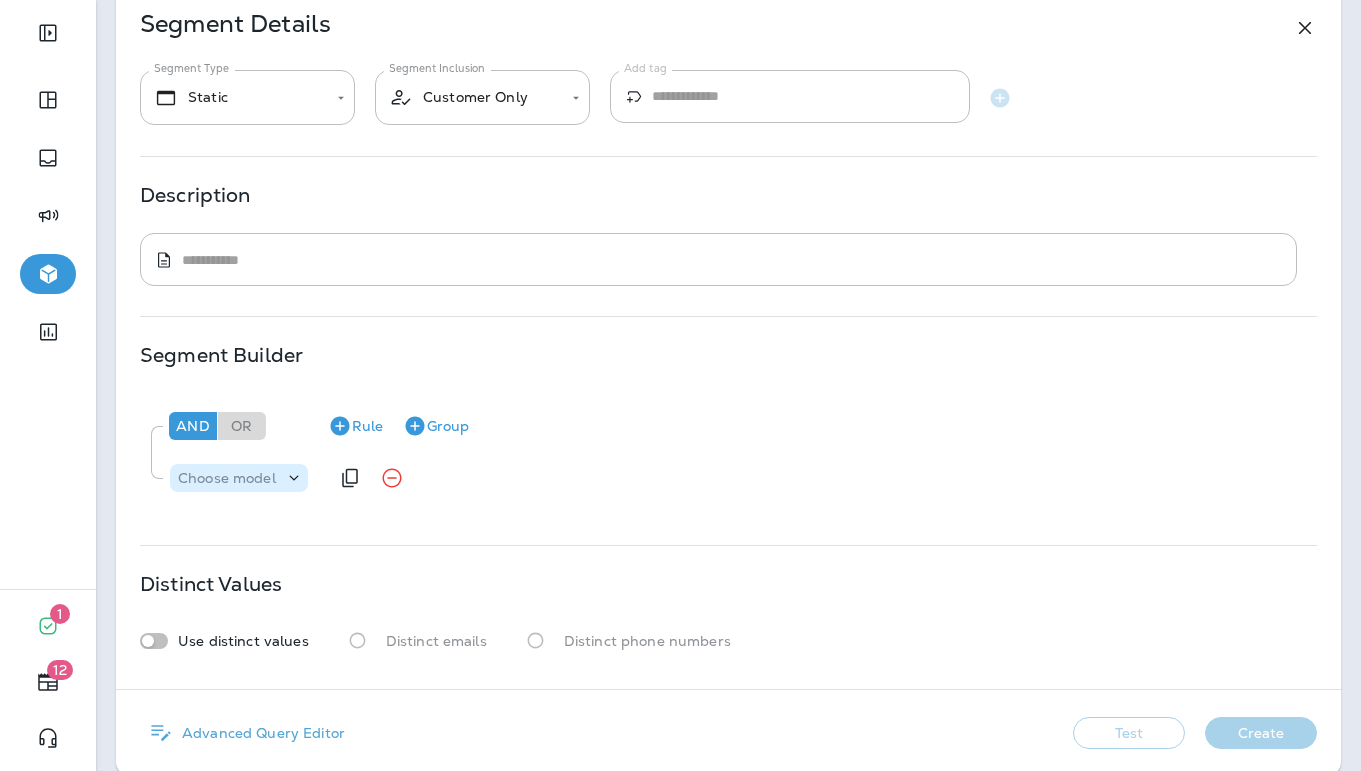 click on "Choose model" at bounding box center [227, 478] 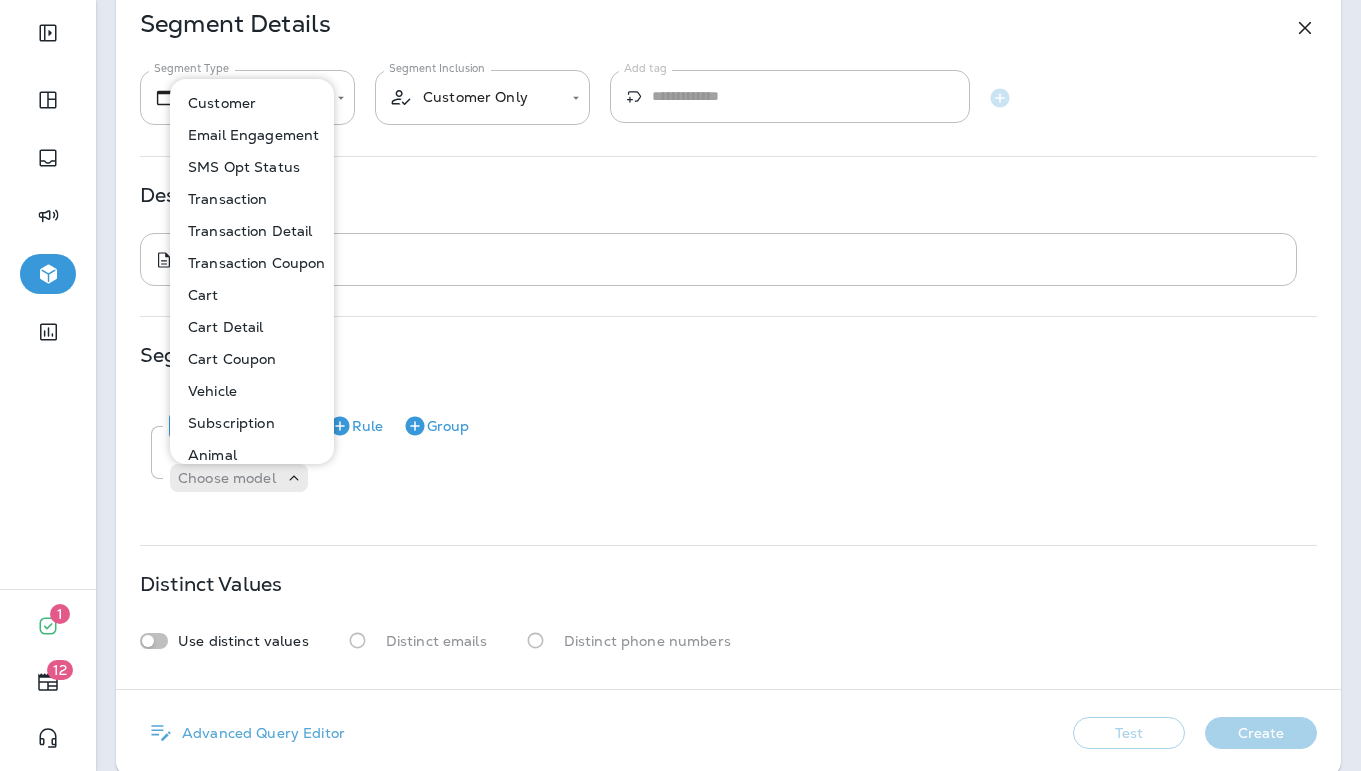 scroll, scrollTop: 142, scrollLeft: 0, axis: vertical 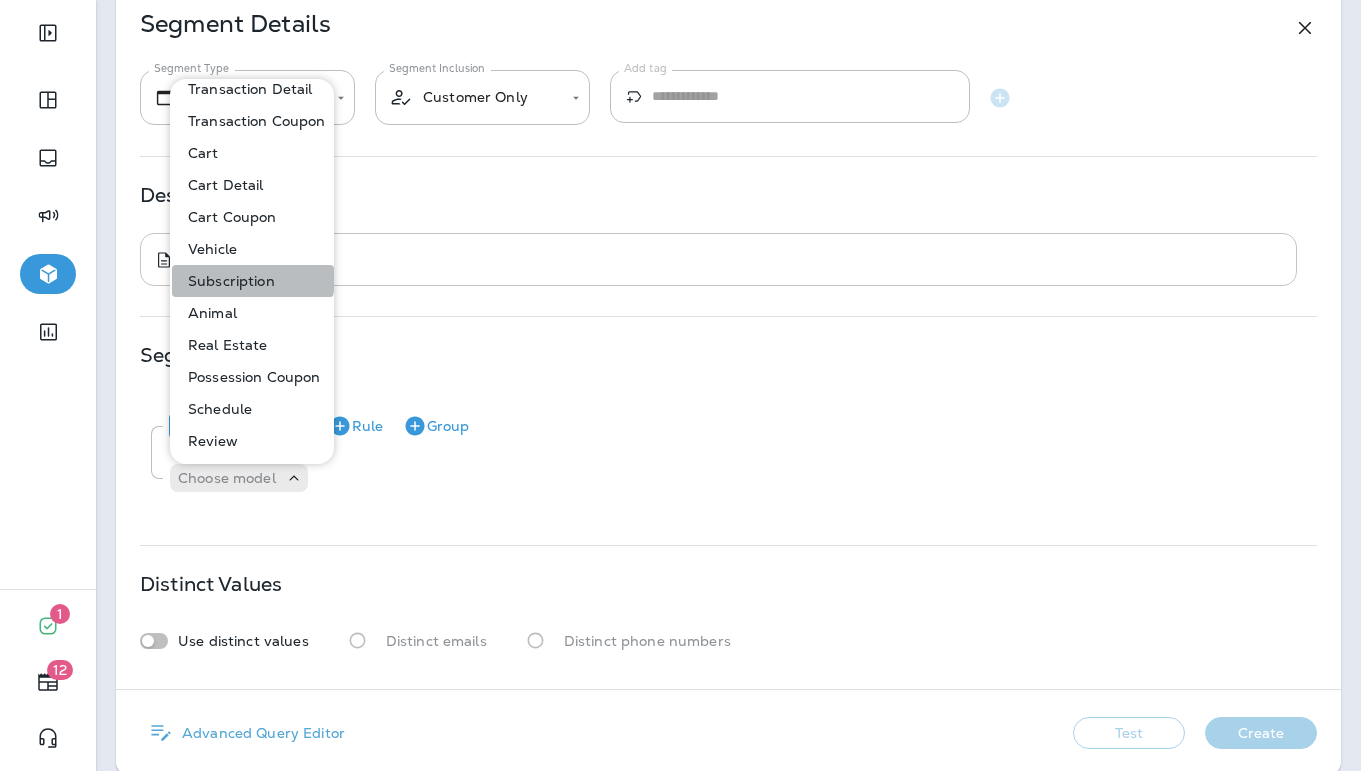 click on "Subscription" at bounding box center (227, 281) 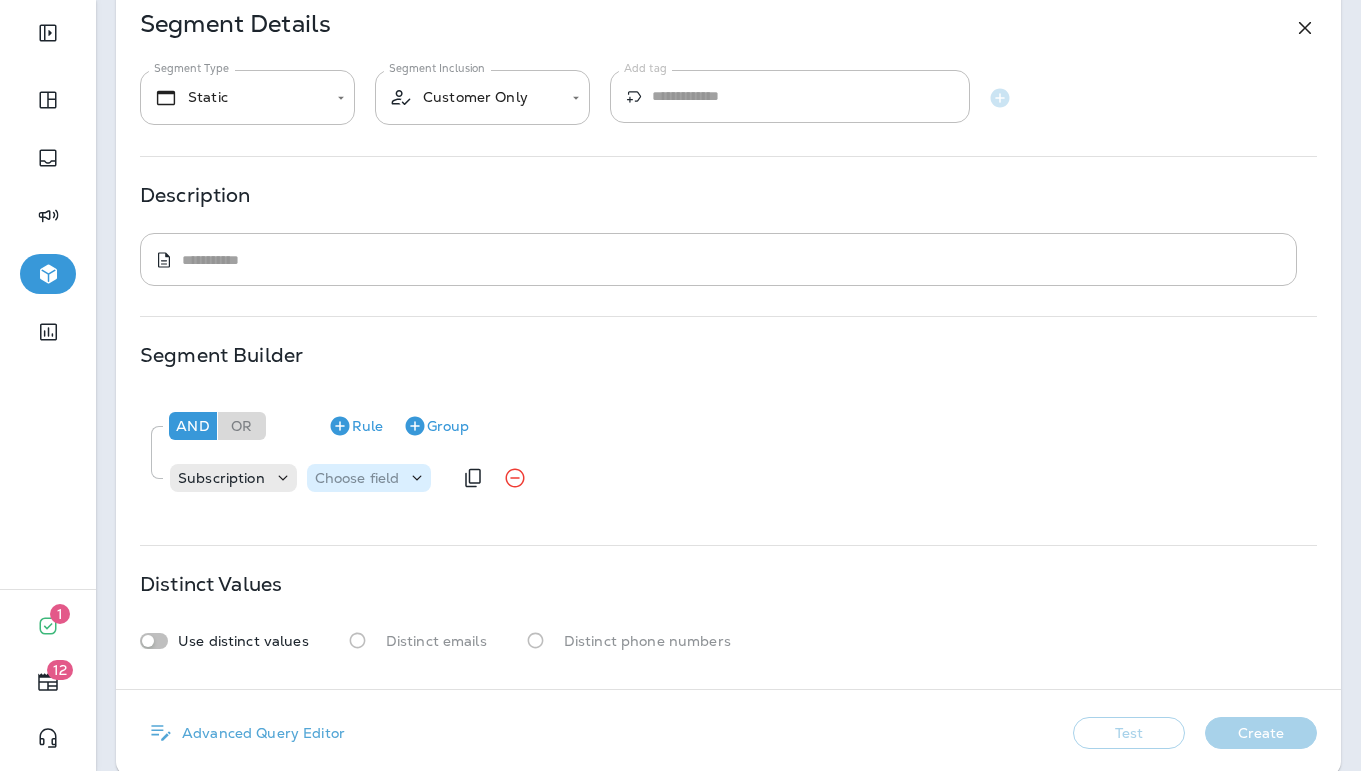 click on "Choose field" at bounding box center [357, 478] 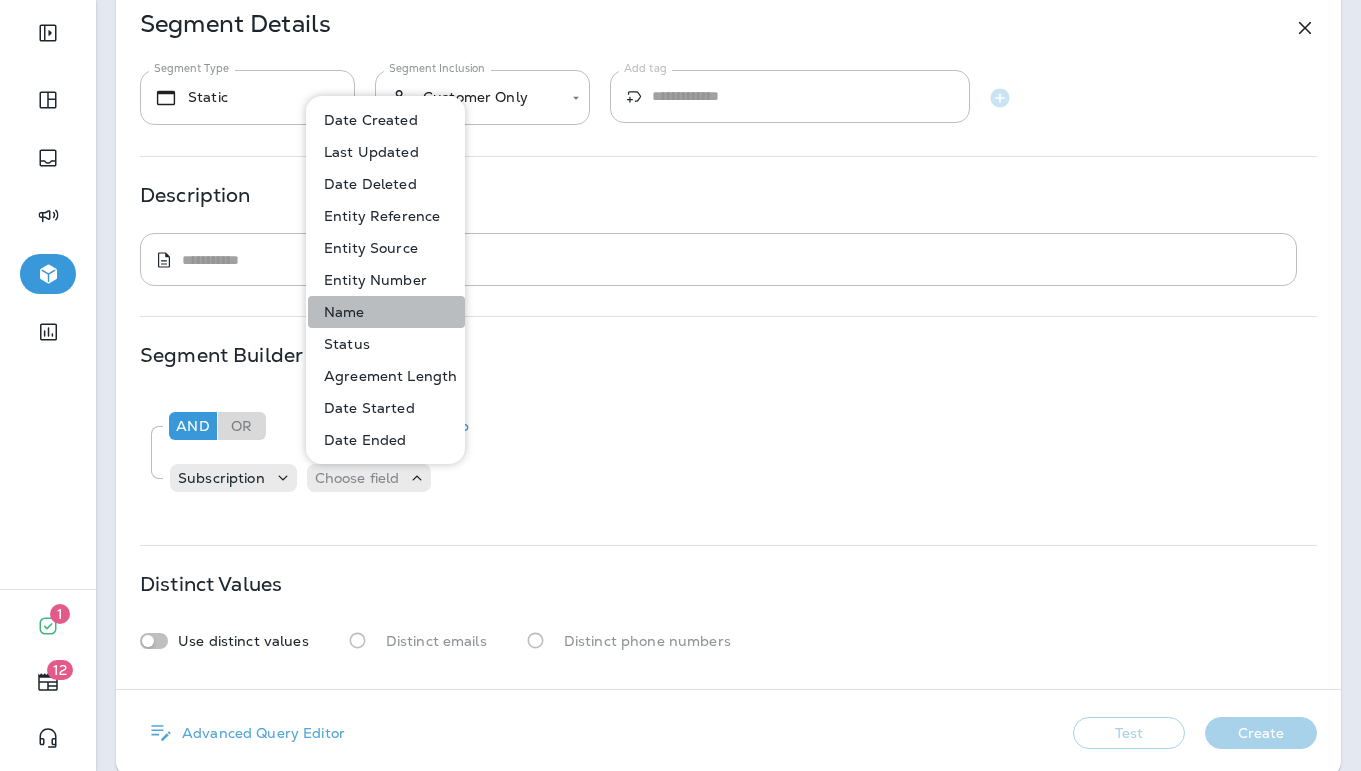 click on "Name" at bounding box center (386, 312) 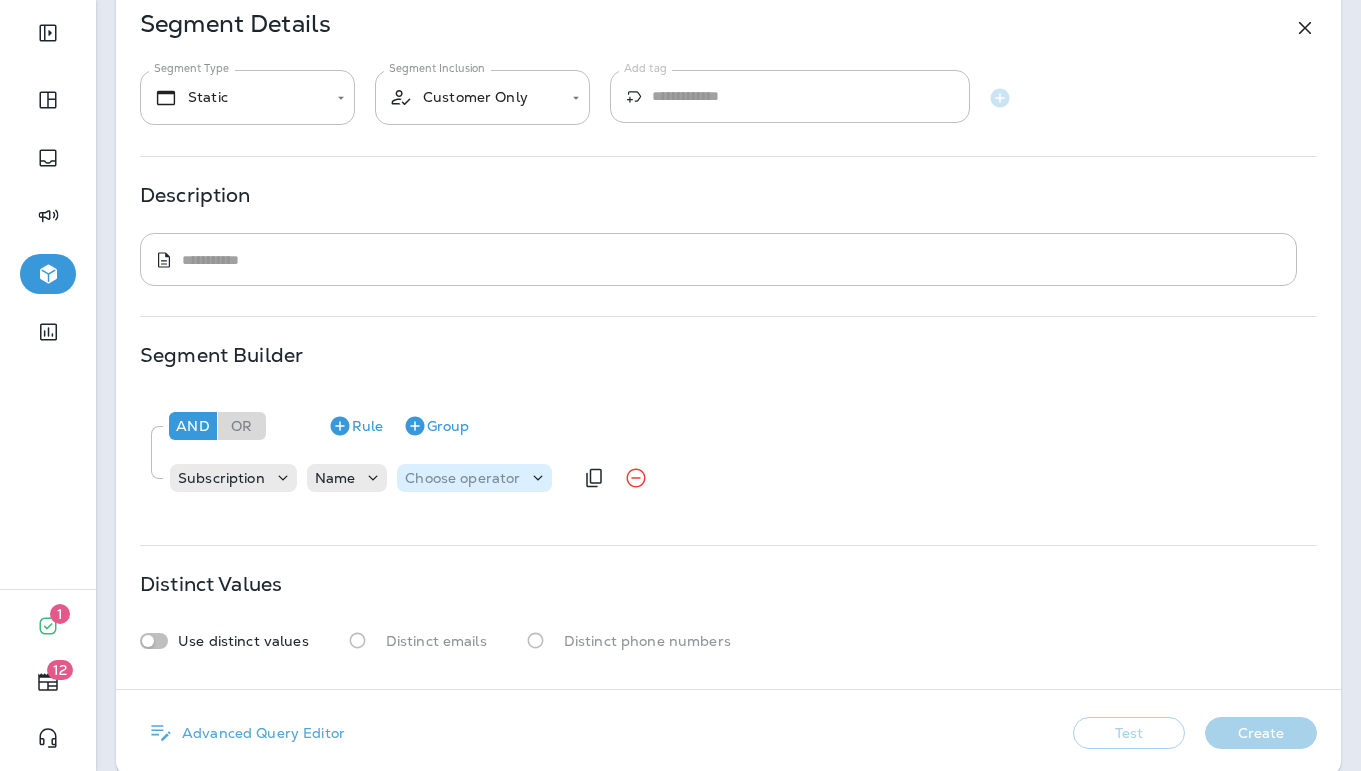 click on "Choose operator" at bounding box center [462, 478] 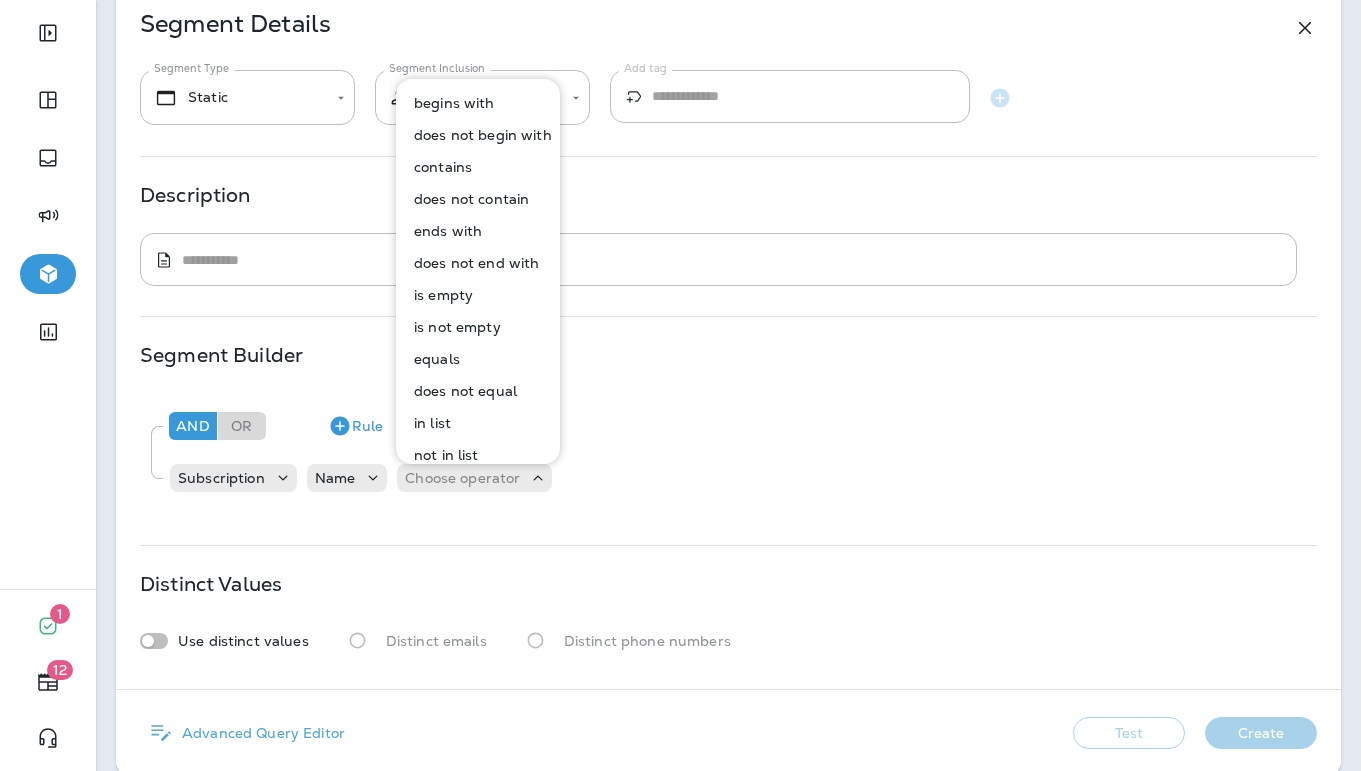 click on "equals" at bounding box center [479, 359] 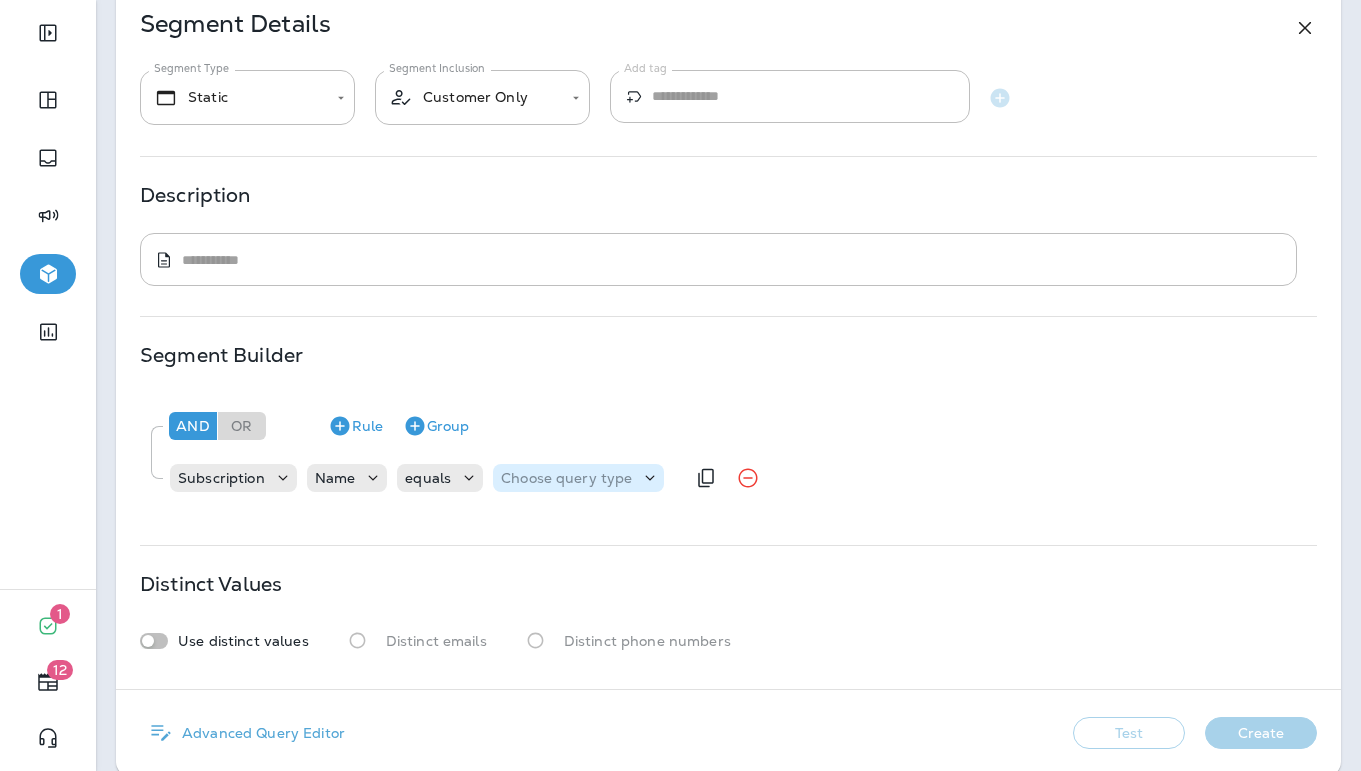 click on "Choose query type" at bounding box center [566, 478] 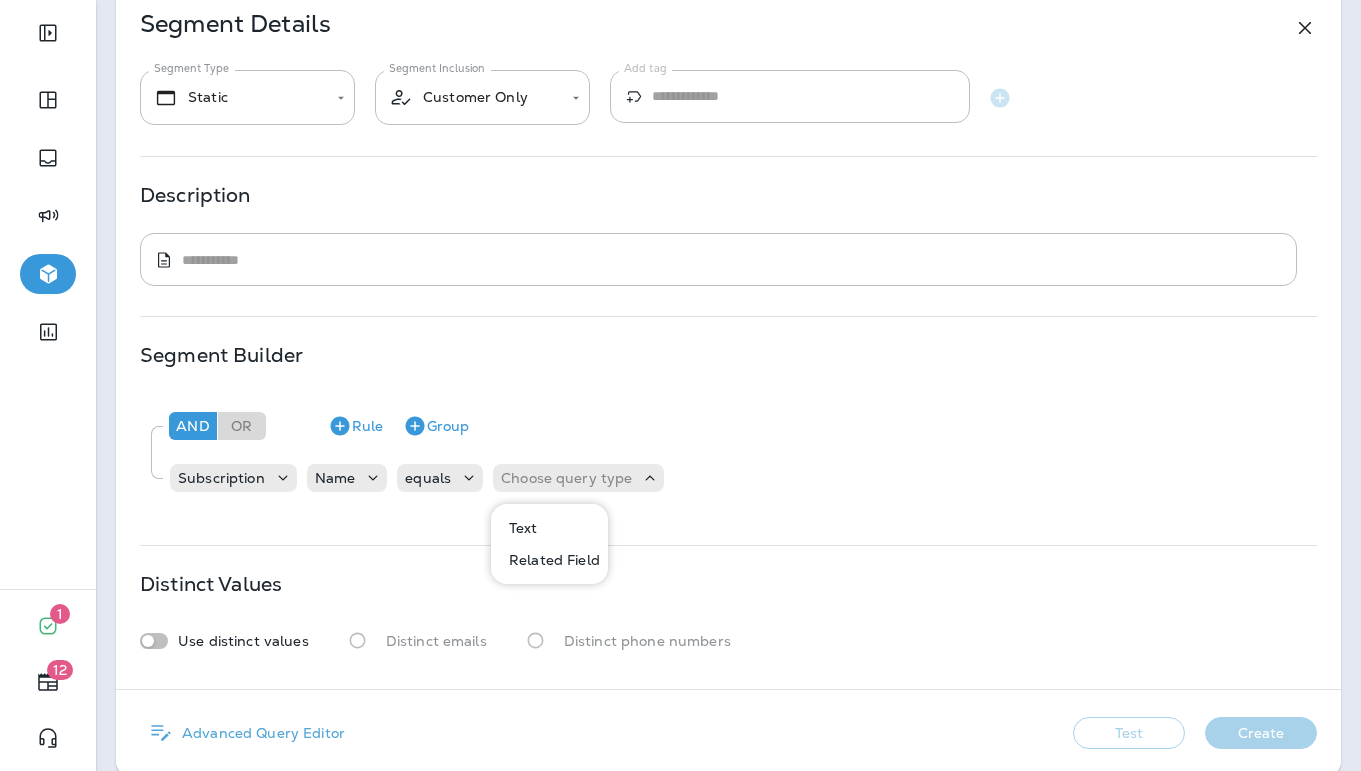 click on "Text" at bounding box center (550, 528) 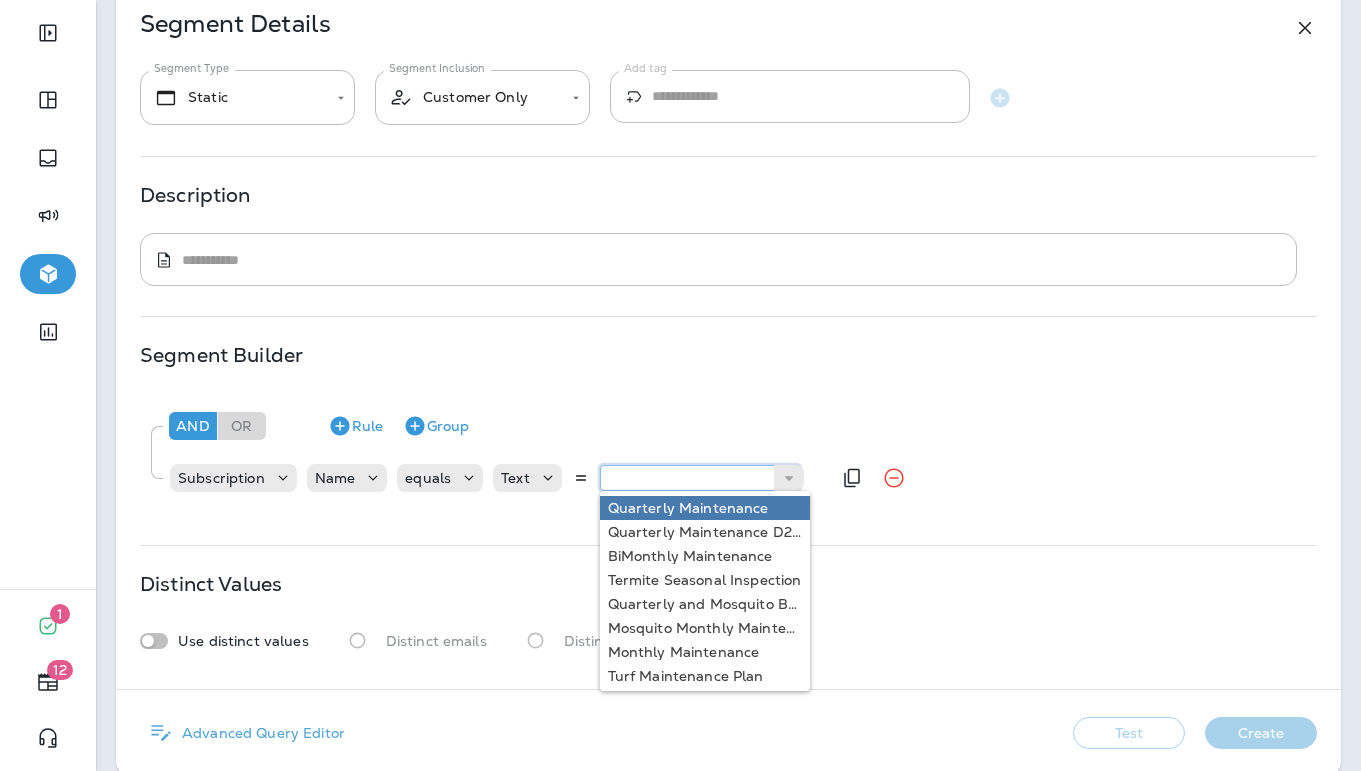 click at bounding box center [700, 478] 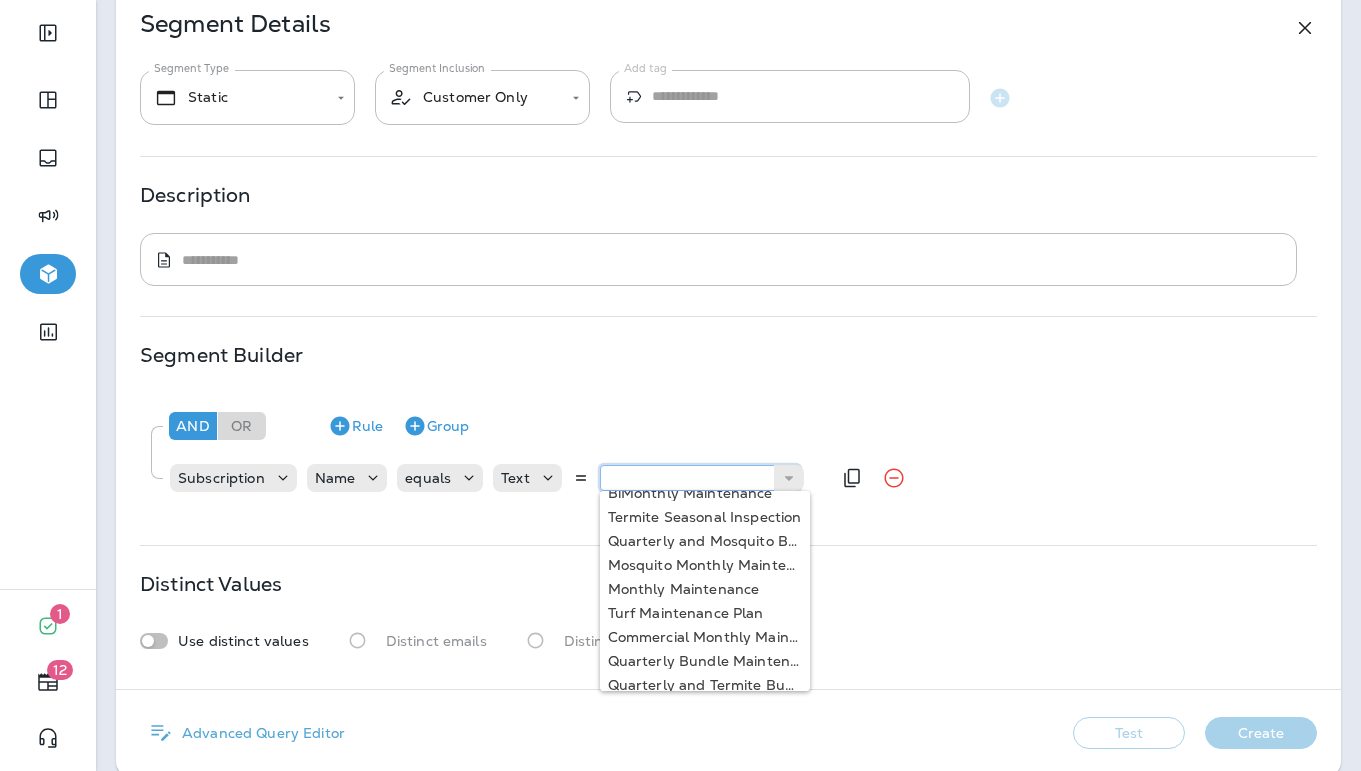 scroll, scrollTop: 58, scrollLeft: 0, axis: vertical 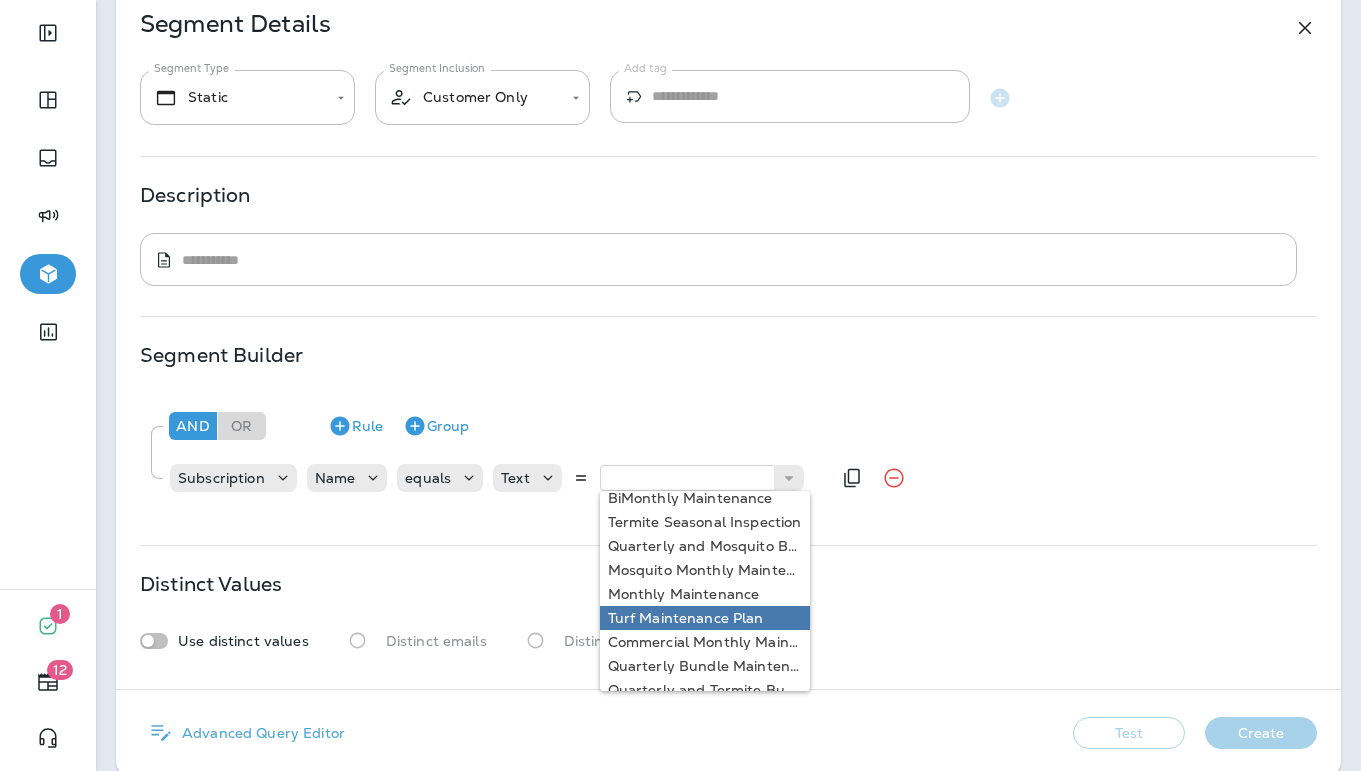type on "**********" 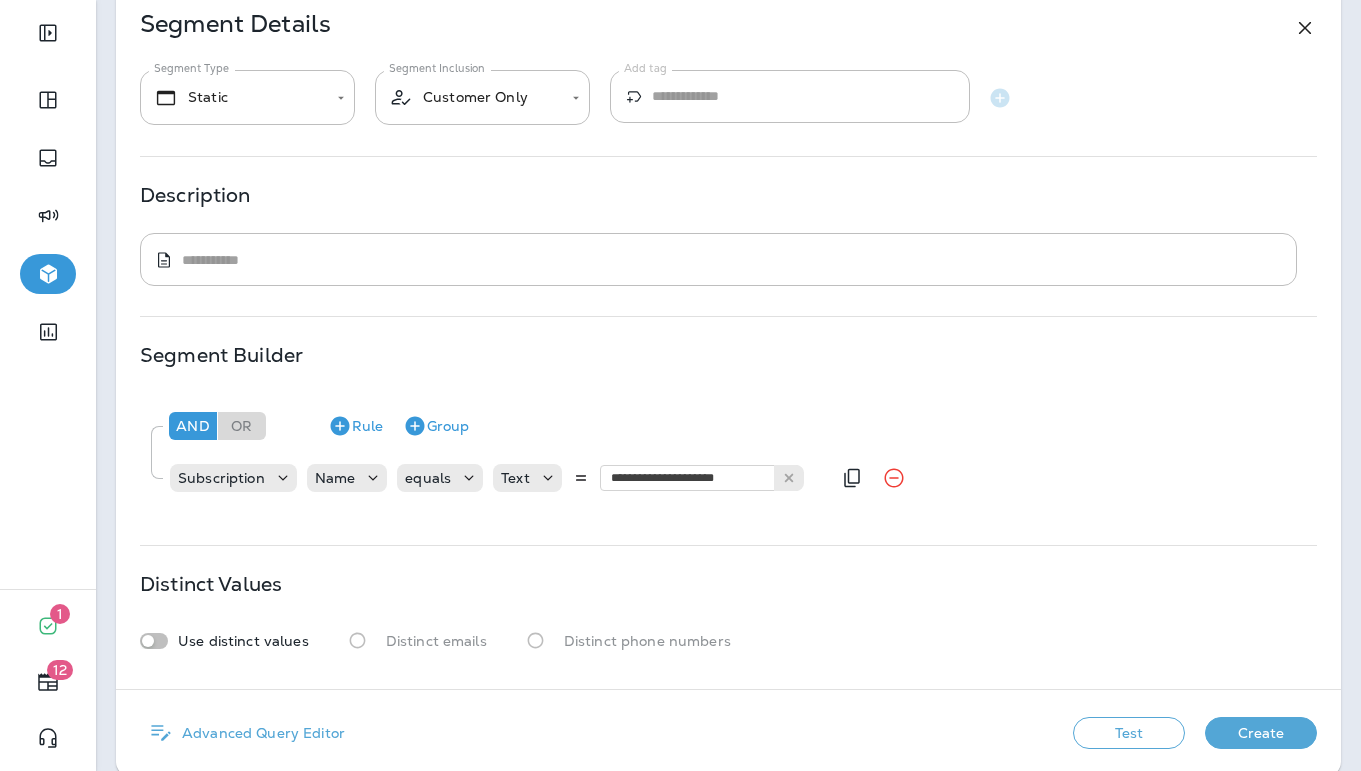 click on "**********" at bounding box center (728, 337) 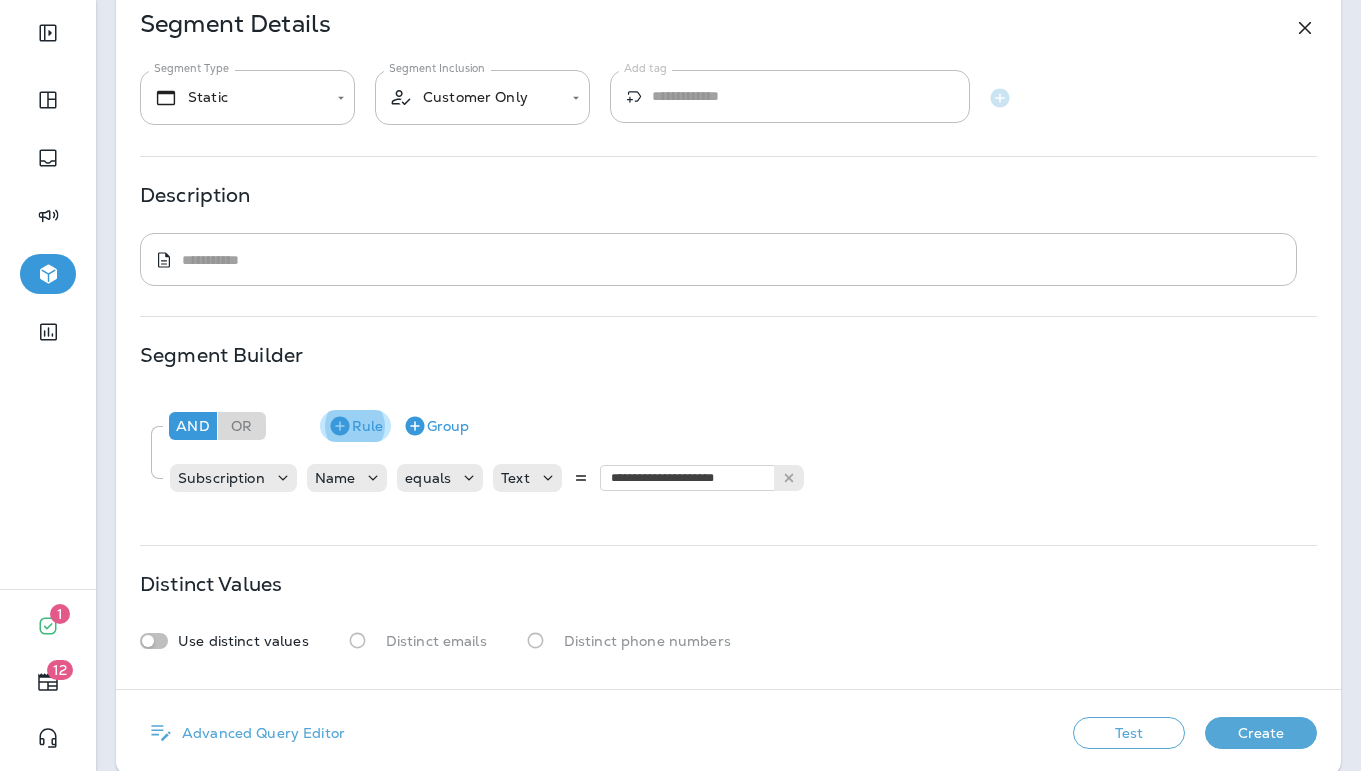 click 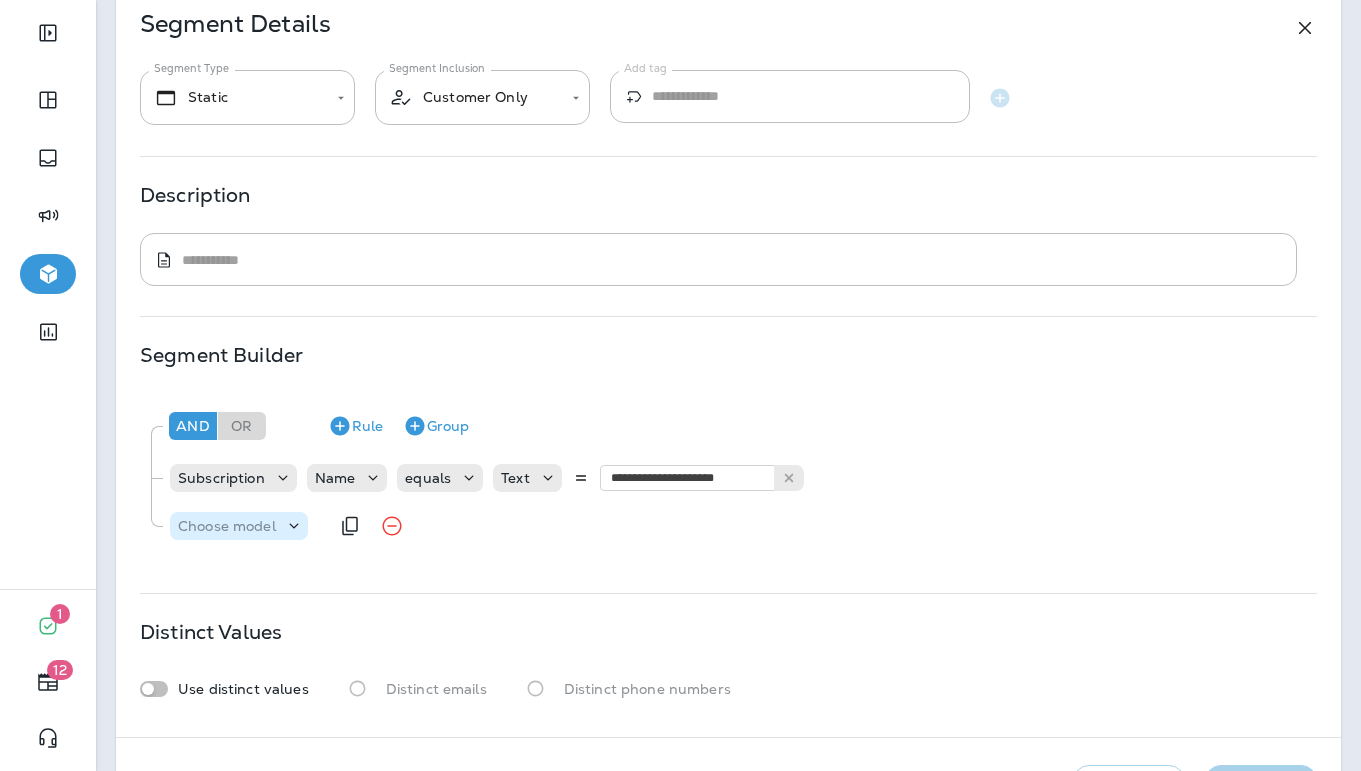 click on "Choose model" at bounding box center (227, 526) 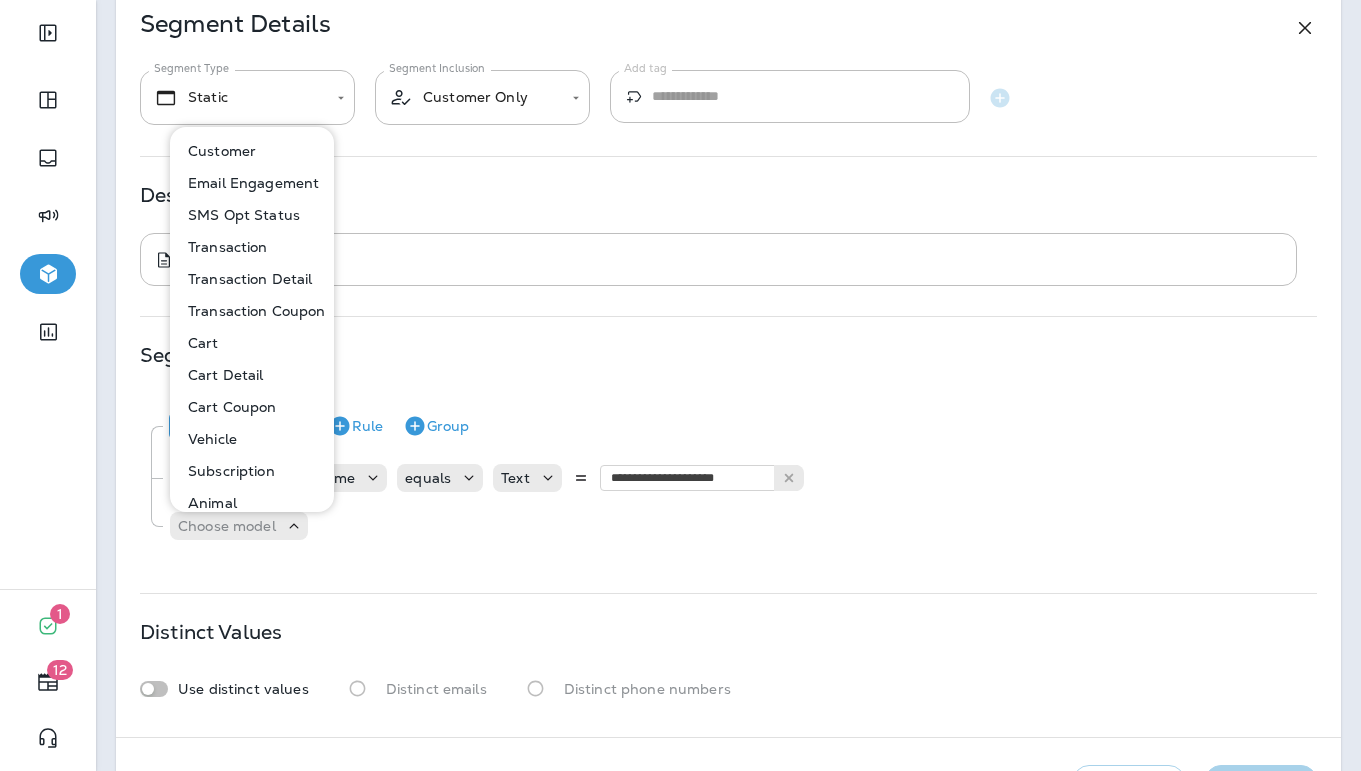 click on "Customer" at bounding box center (218, 151) 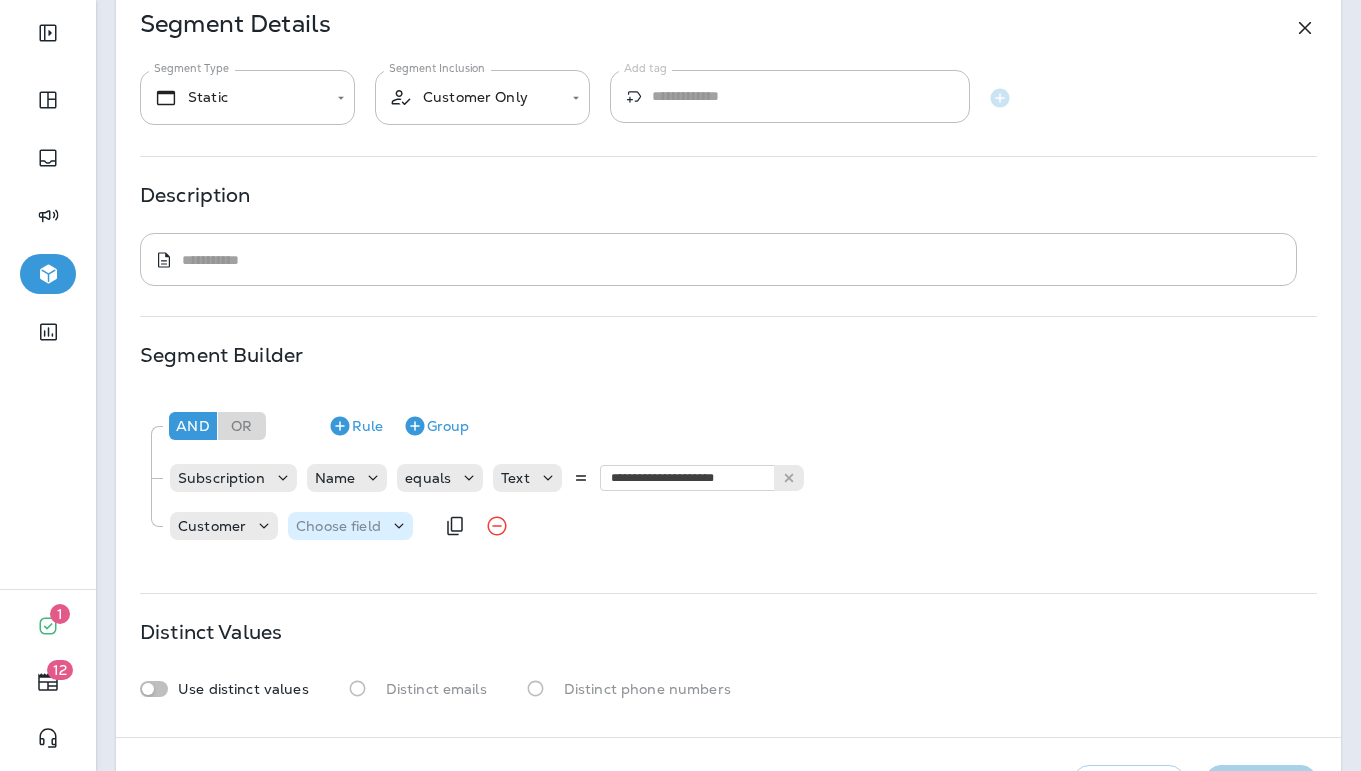 click on "Choose field" at bounding box center [338, 526] 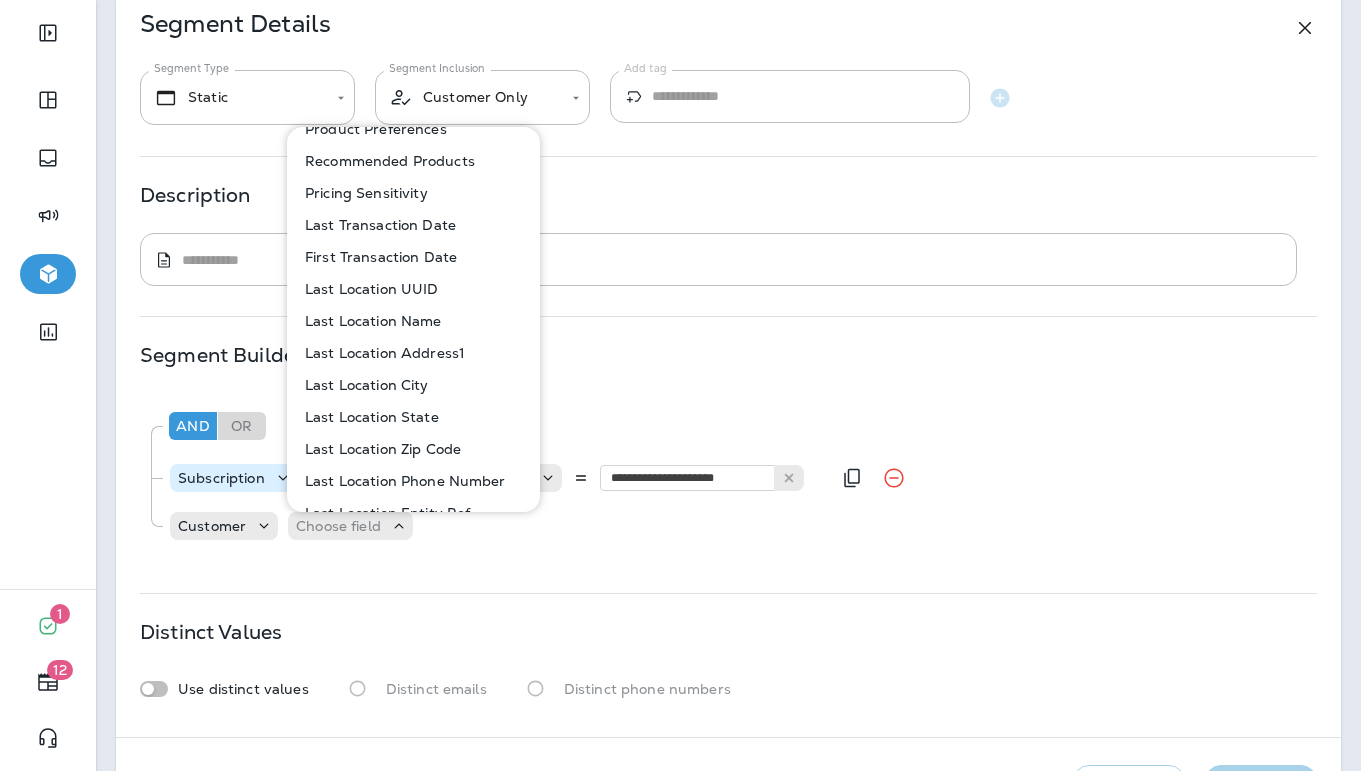 scroll, scrollTop: 1079, scrollLeft: 0, axis: vertical 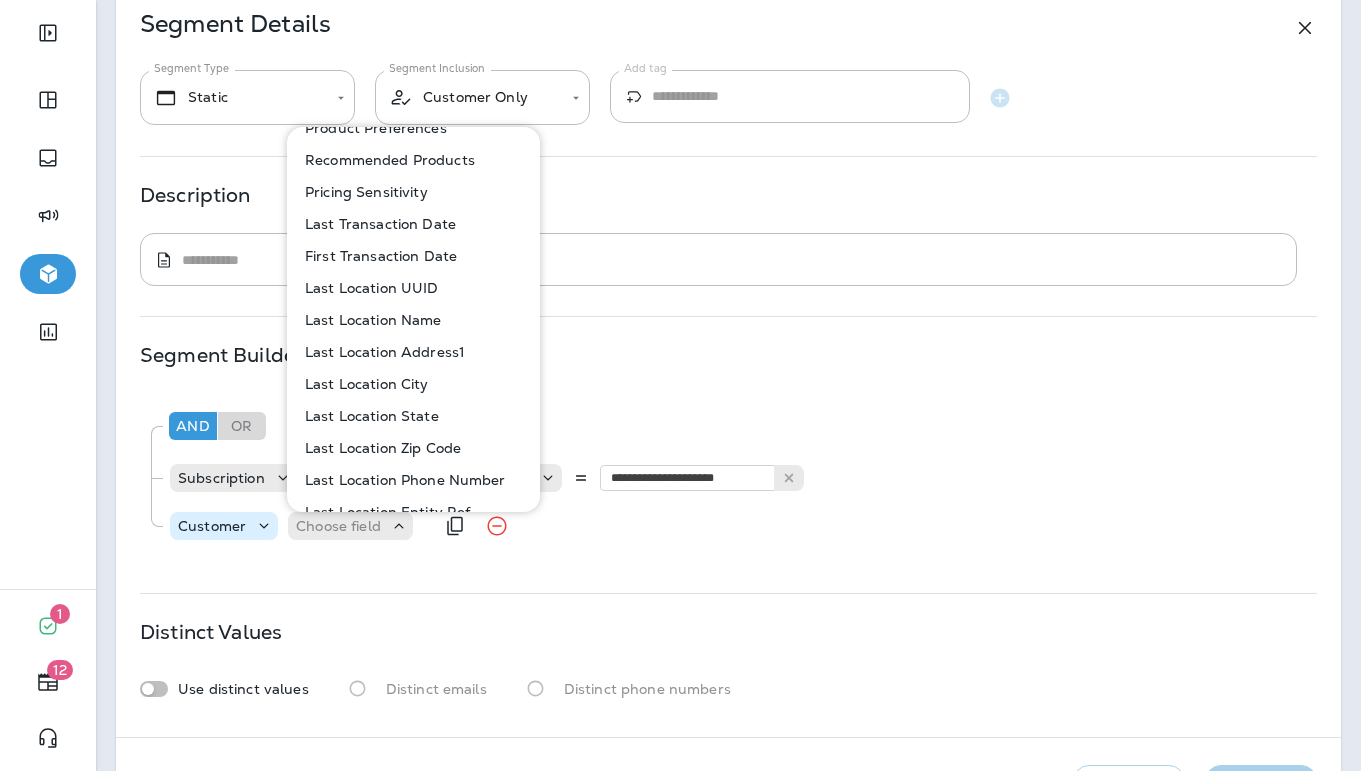 click on "Customer" at bounding box center [212, 526] 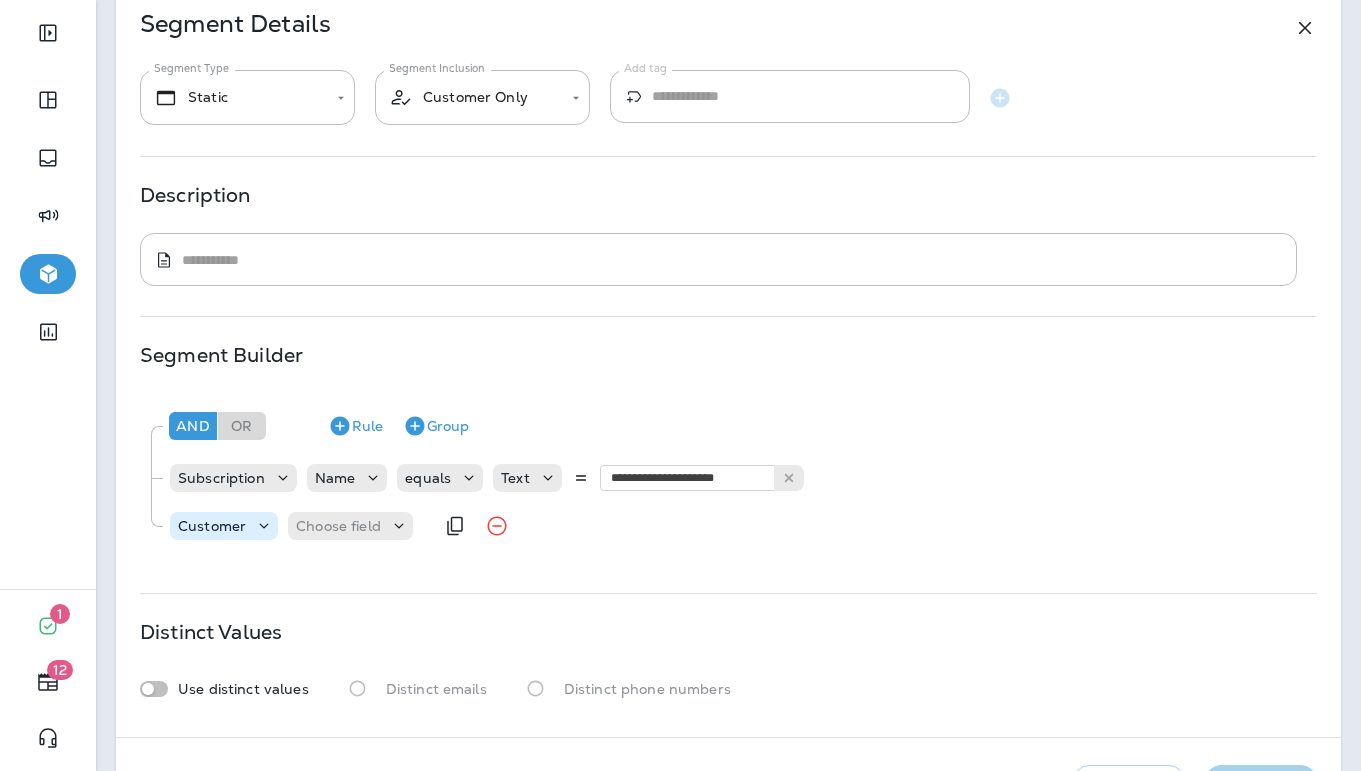 click on "Customer" at bounding box center (212, 526) 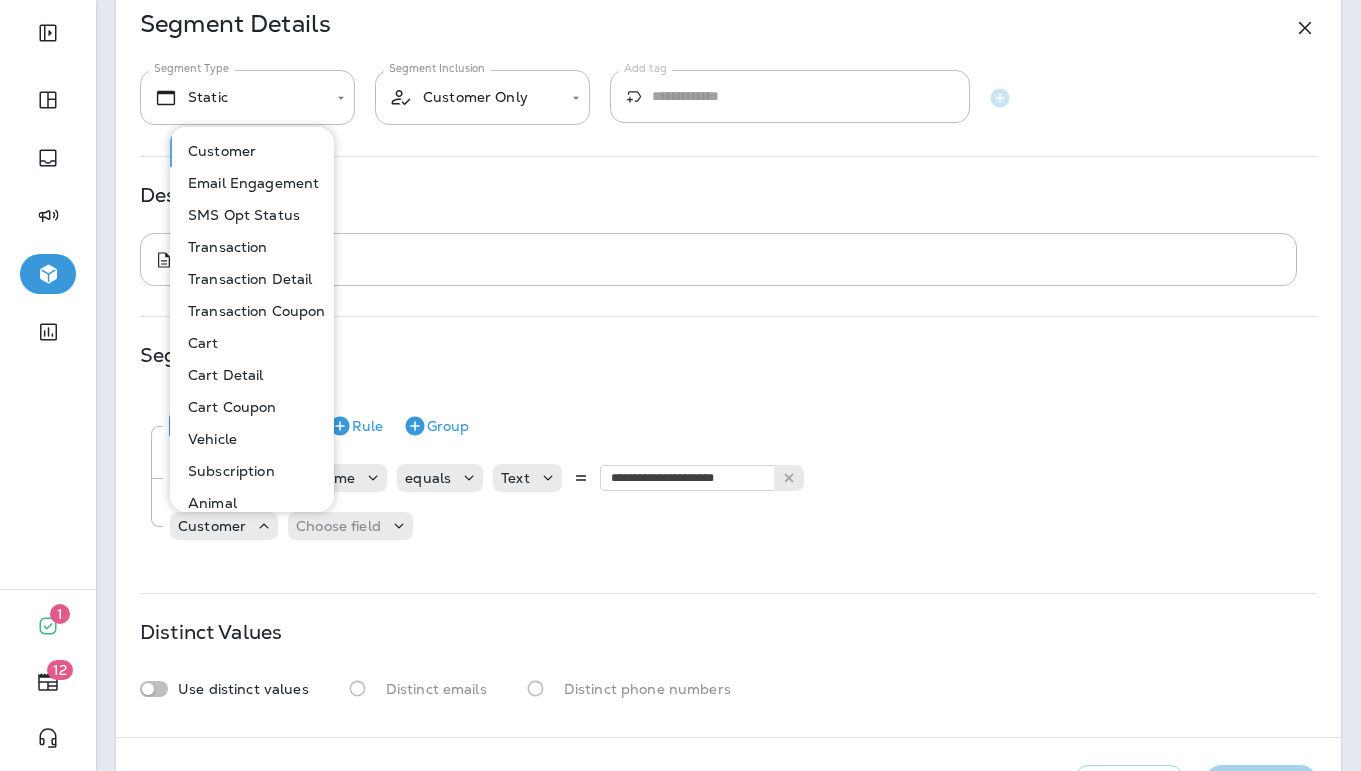 scroll, scrollTop: 142, scrollLeft: 0, axis: vertical 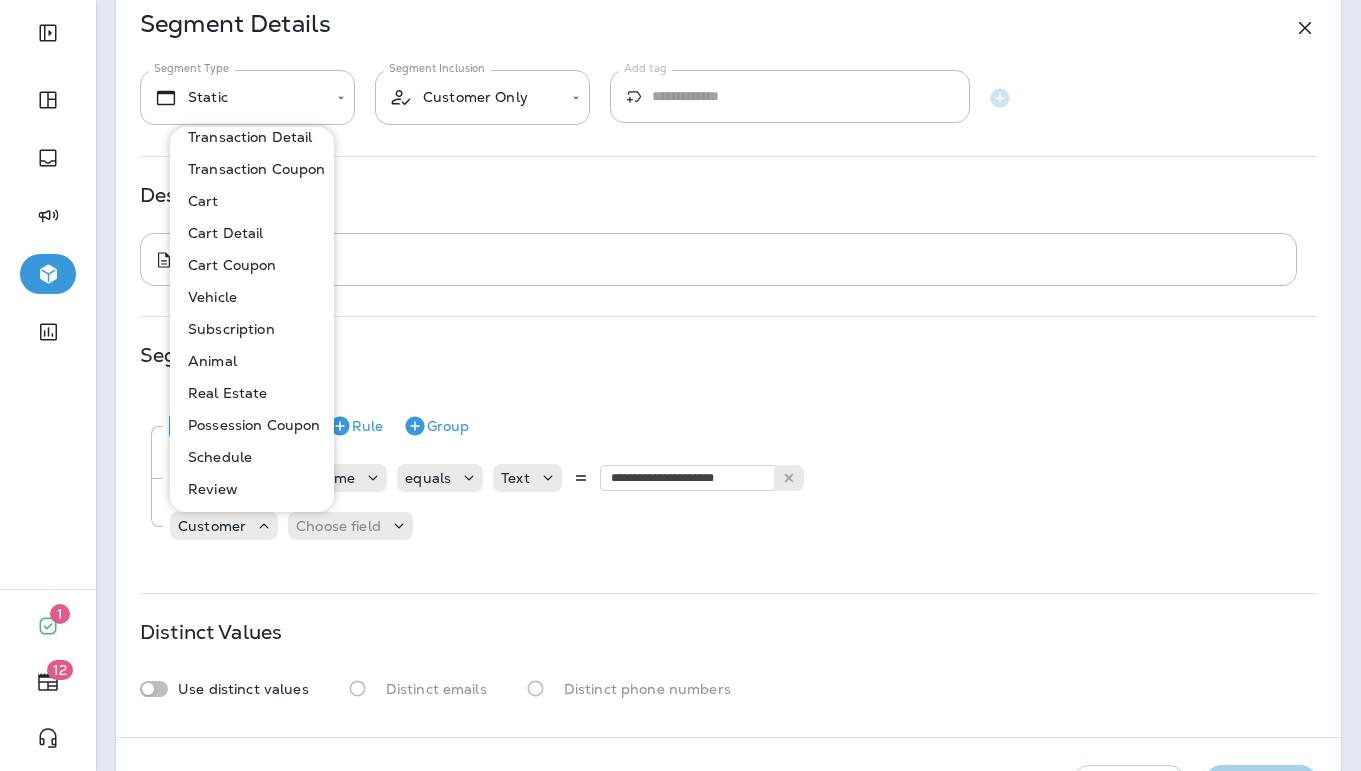 click on "Subscription" at bounding box center (227, 329) 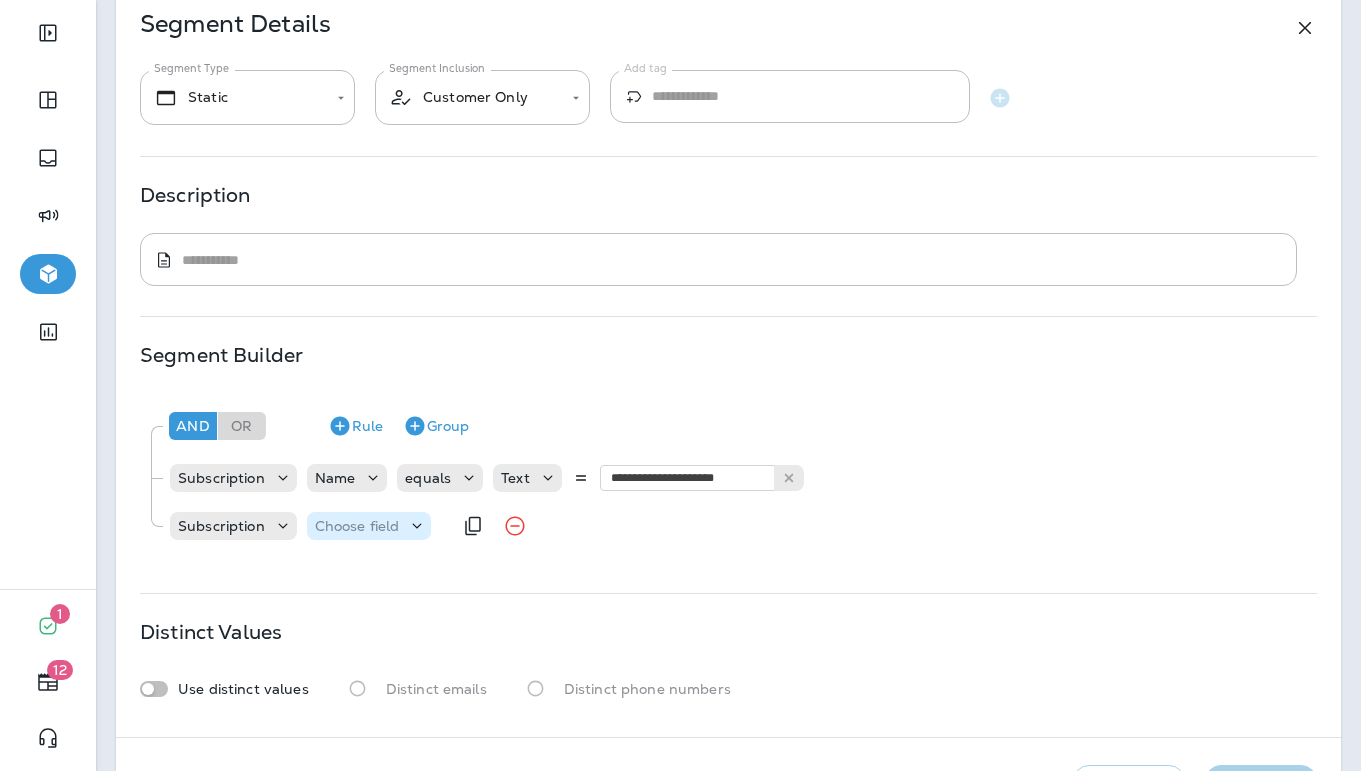 click on "Choose field" at bounding box center [357, 526] 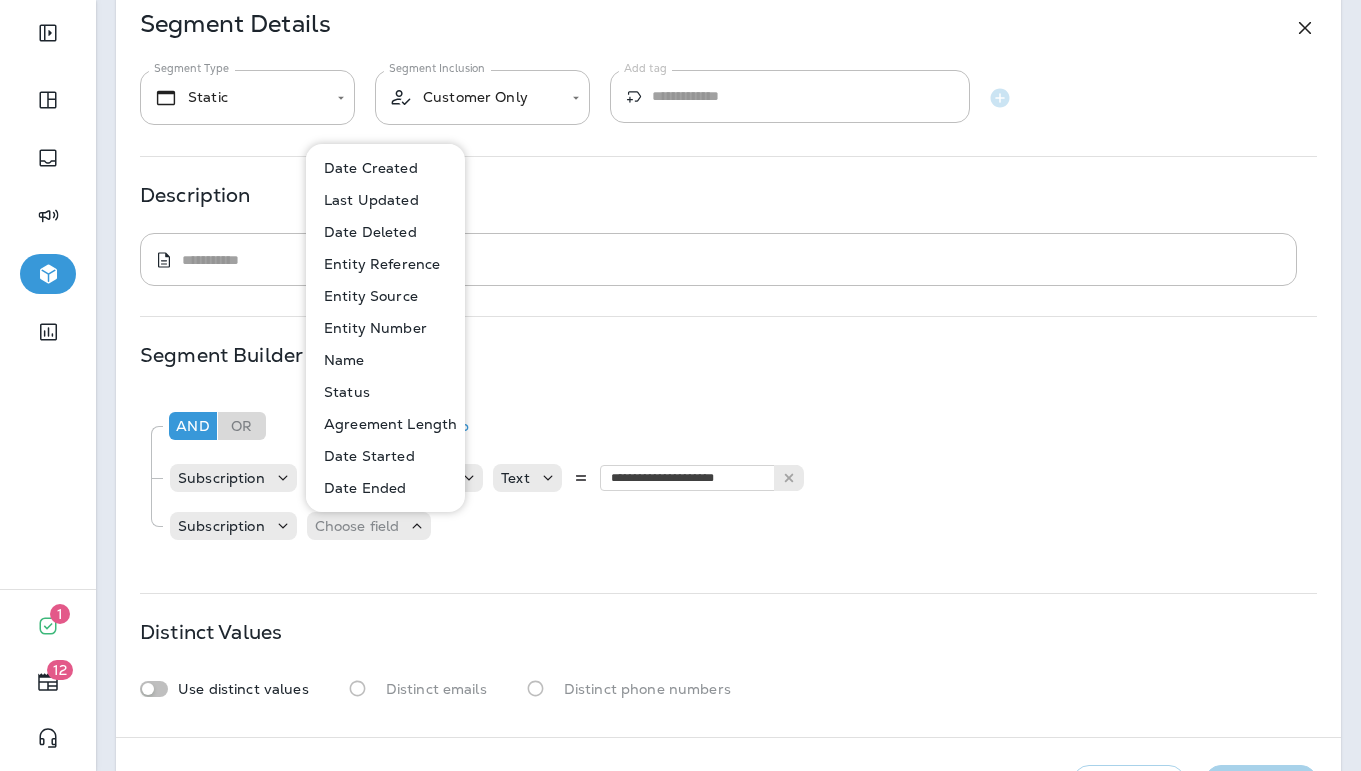 drag, startPoint x: 370, startPoint y: 394, endPoint x: 378, endPoint y: 401, distance: 10.630146 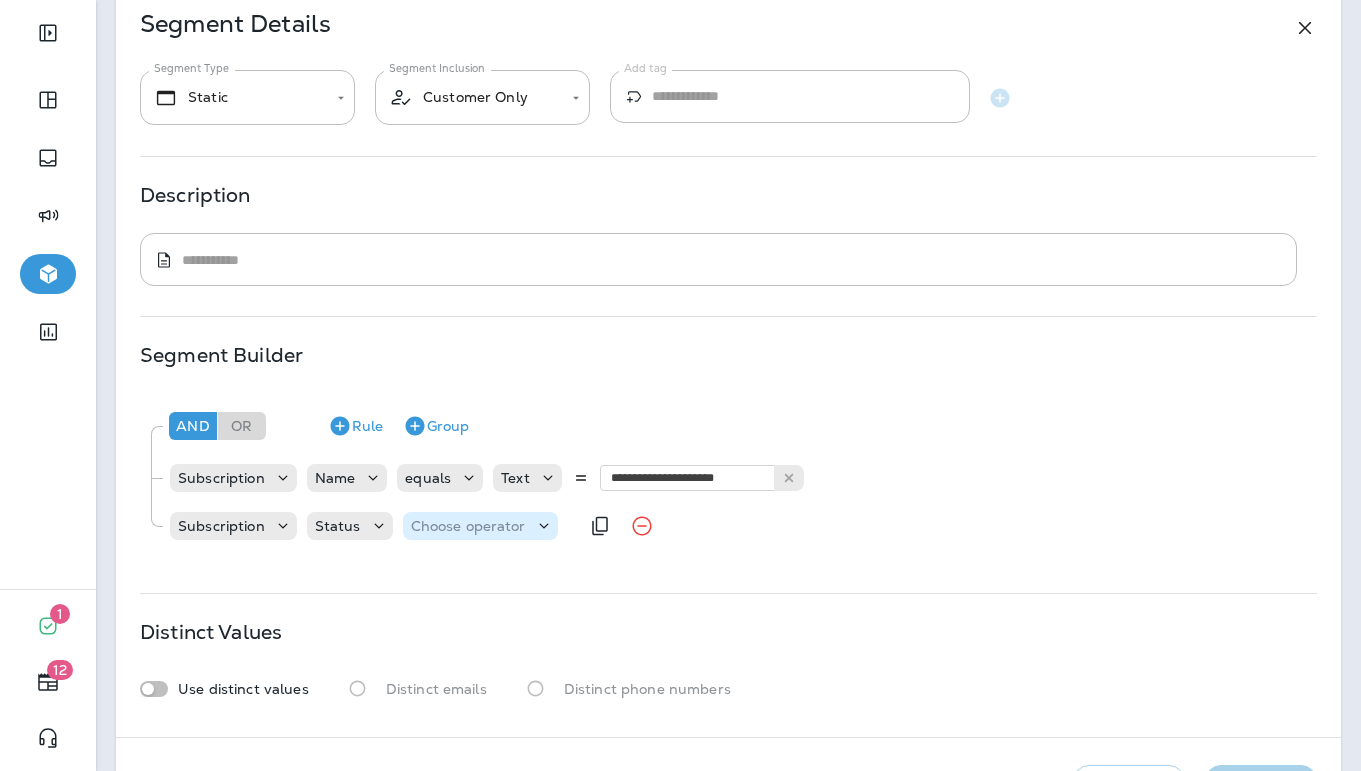 click on "Choose operator" at bounding box center [468, 526] 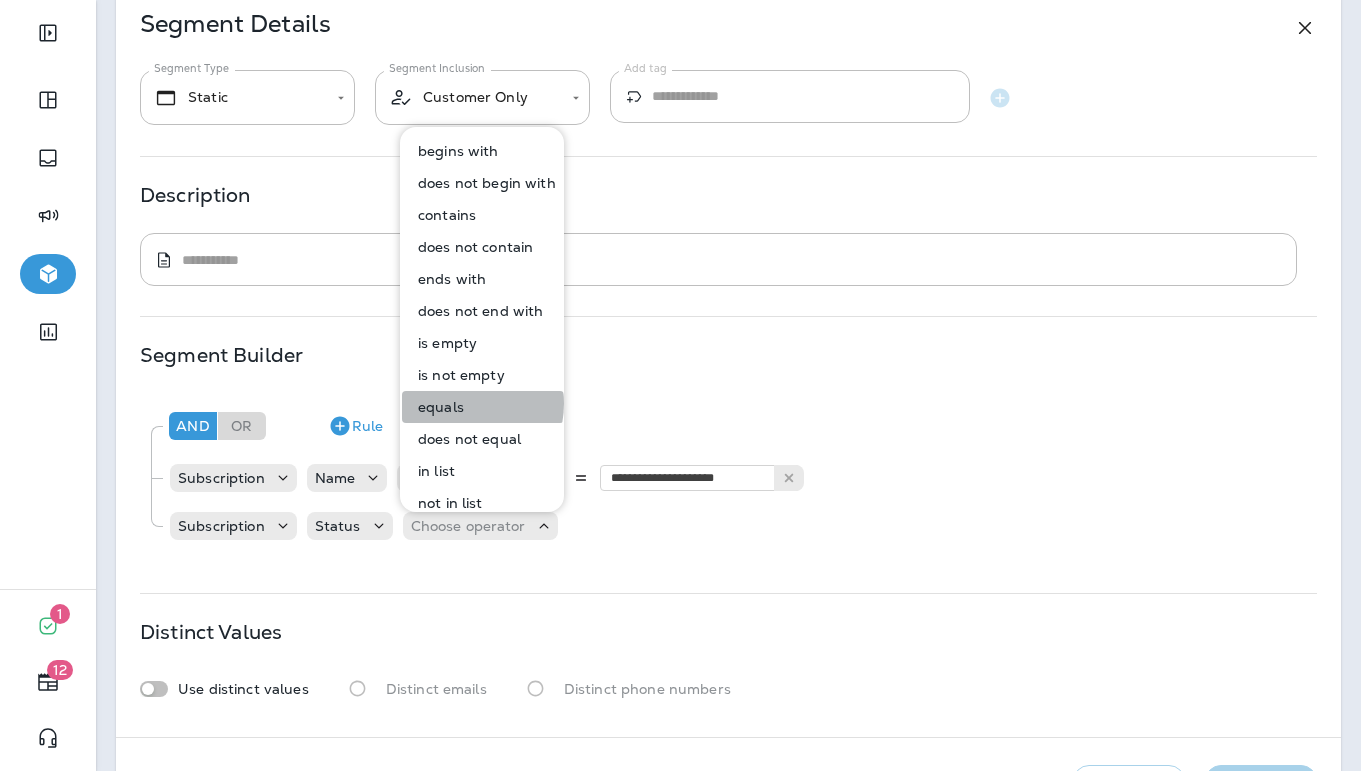 click on "equals" at bounding box center [437, 407] 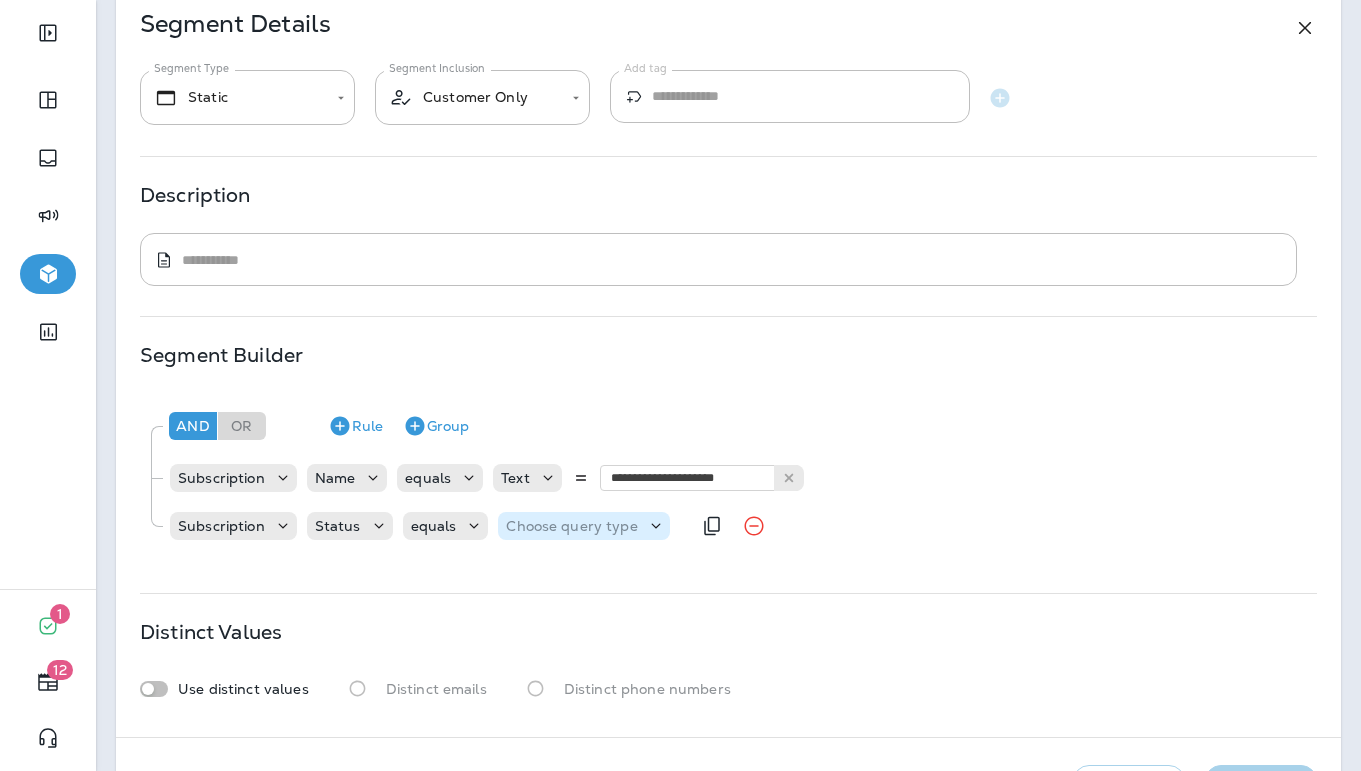 click on "Choose query type" at bounding box center (571, 526) 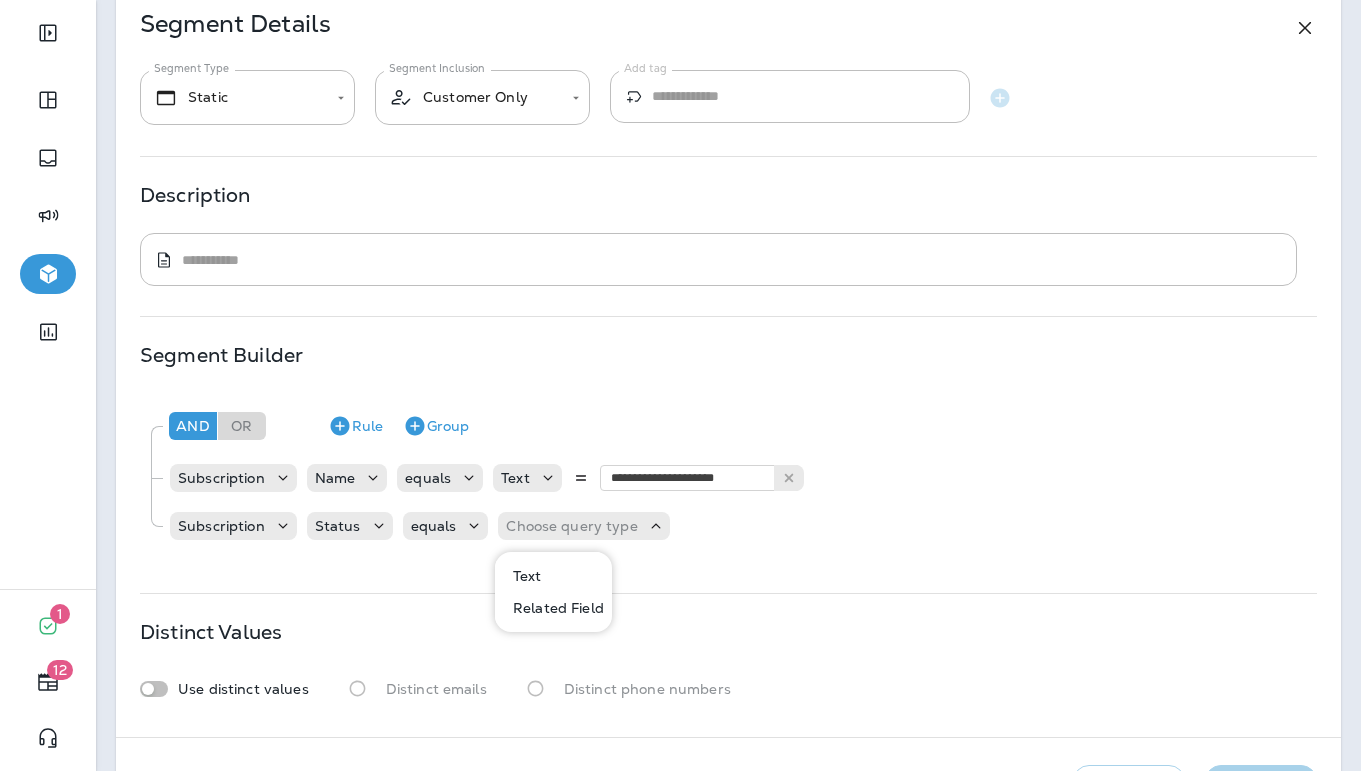 click on "Text" at bounding box center (523, 576) 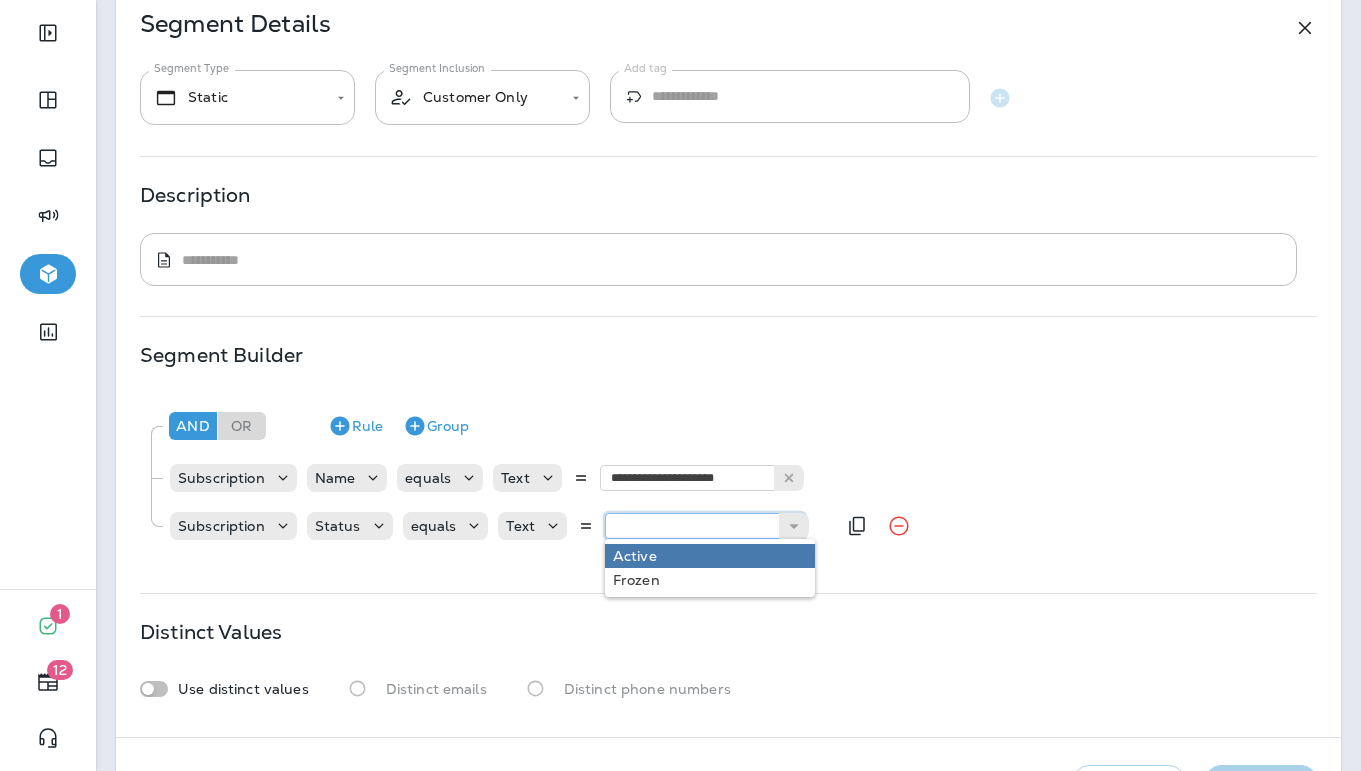 click at bounding box center [705, 526] 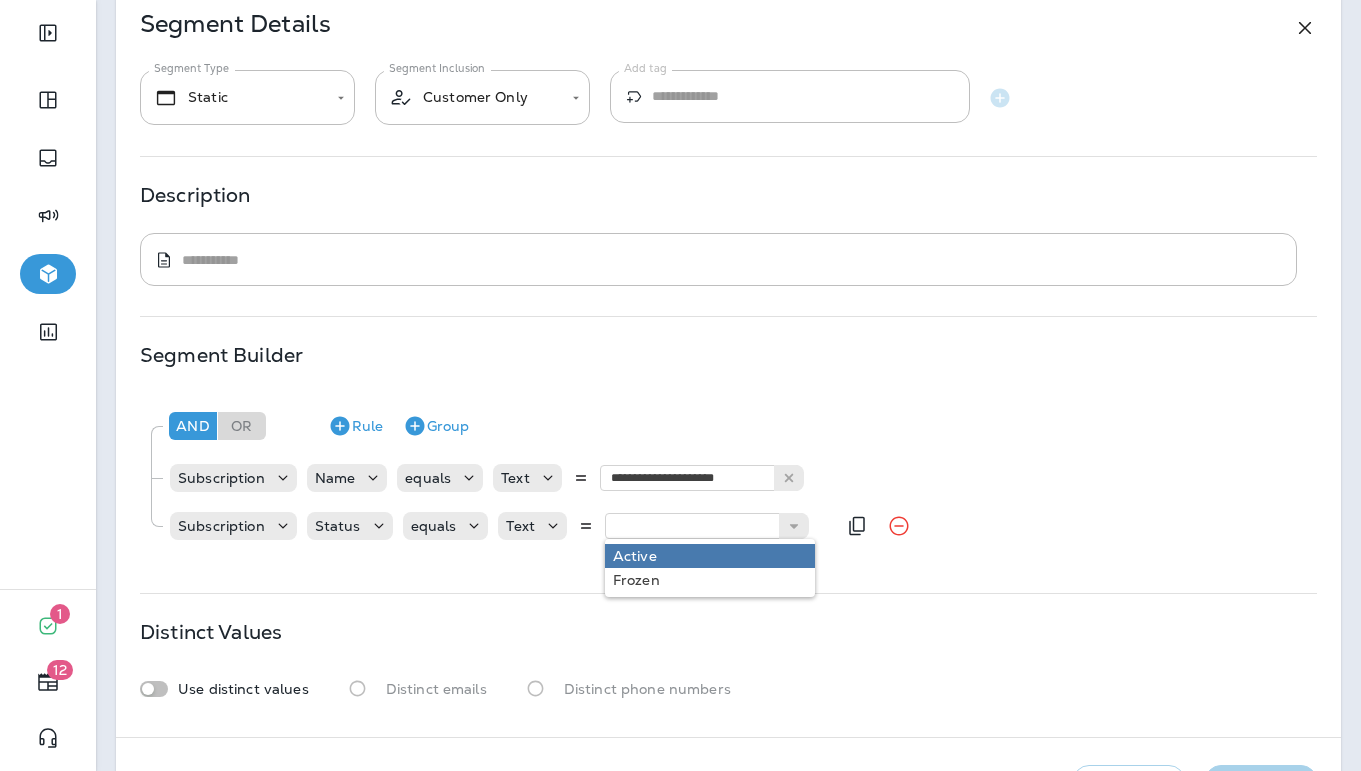 type on "******" 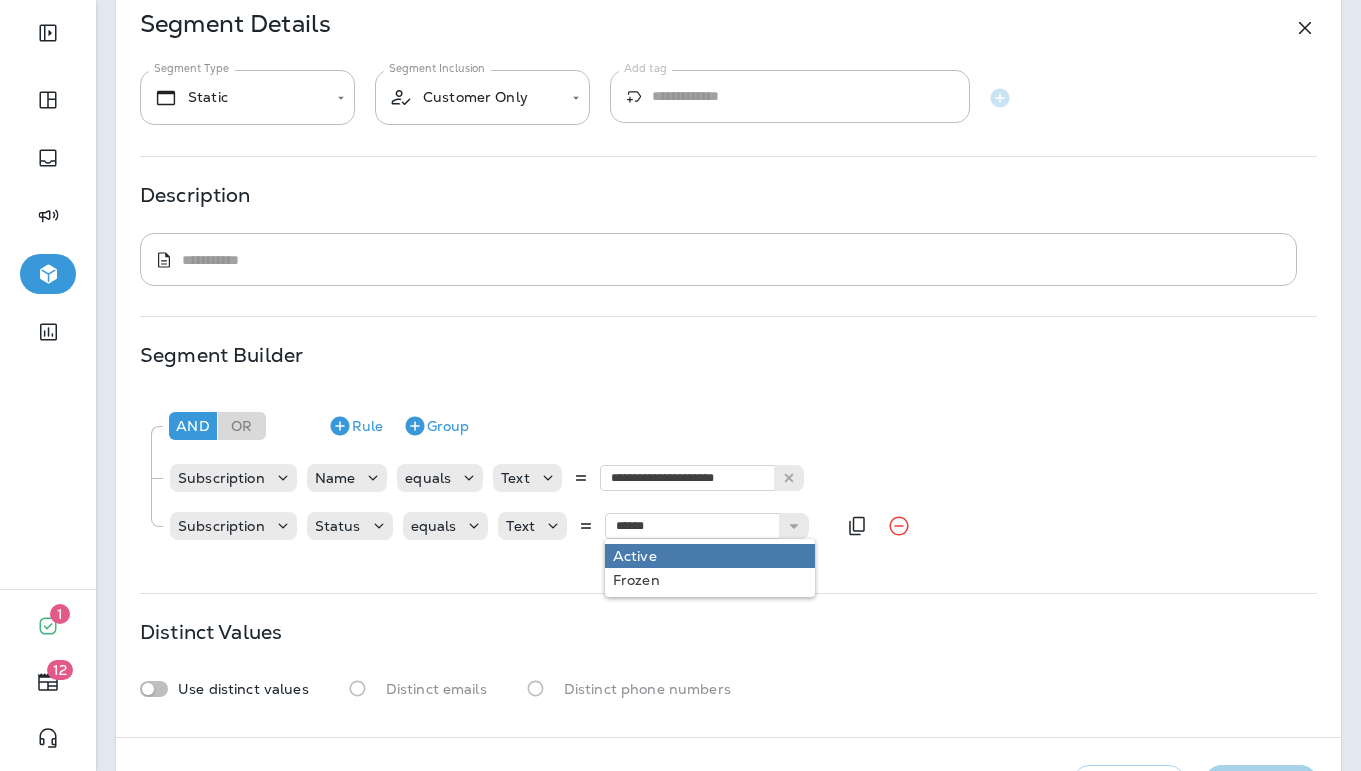 click on "**********" at bounding box center (728, 478) 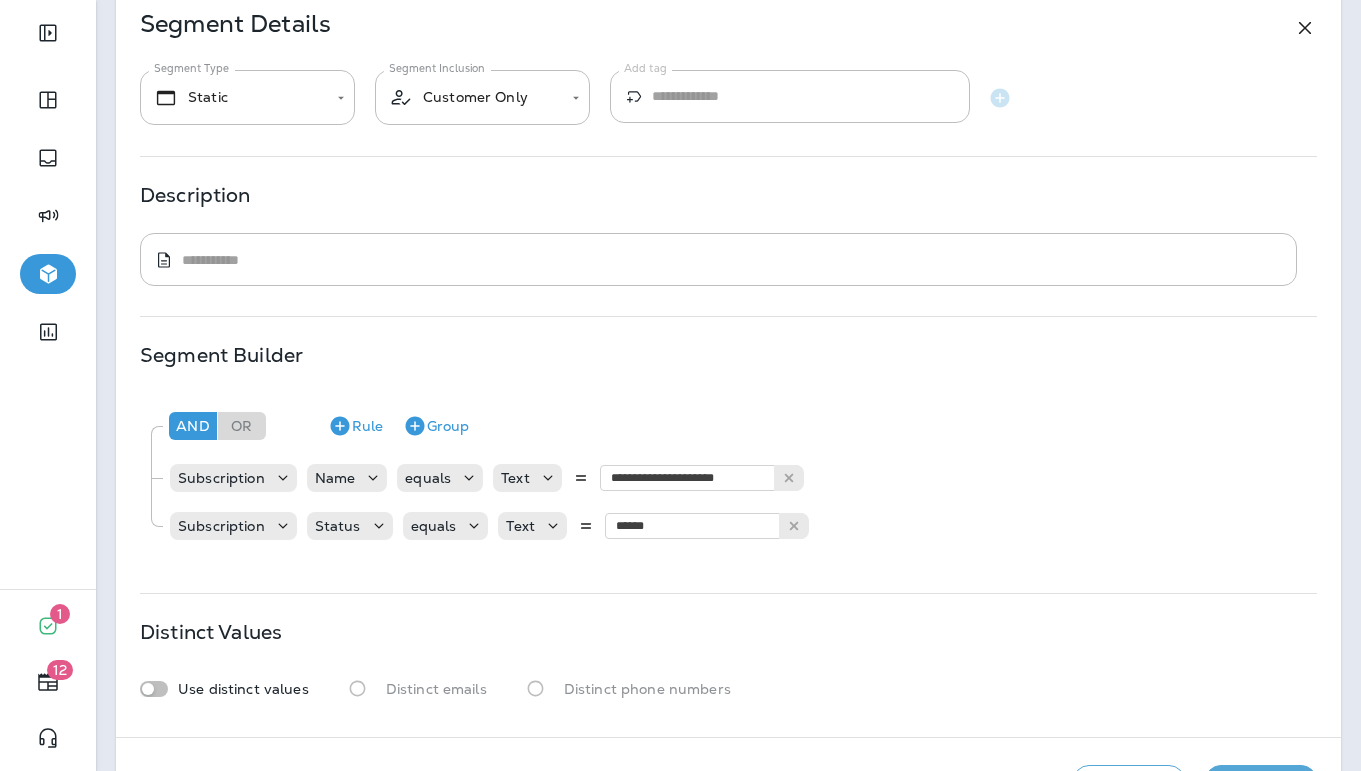 scroll, scrollTop: 171, scrollLeft: 0, axis: vertical 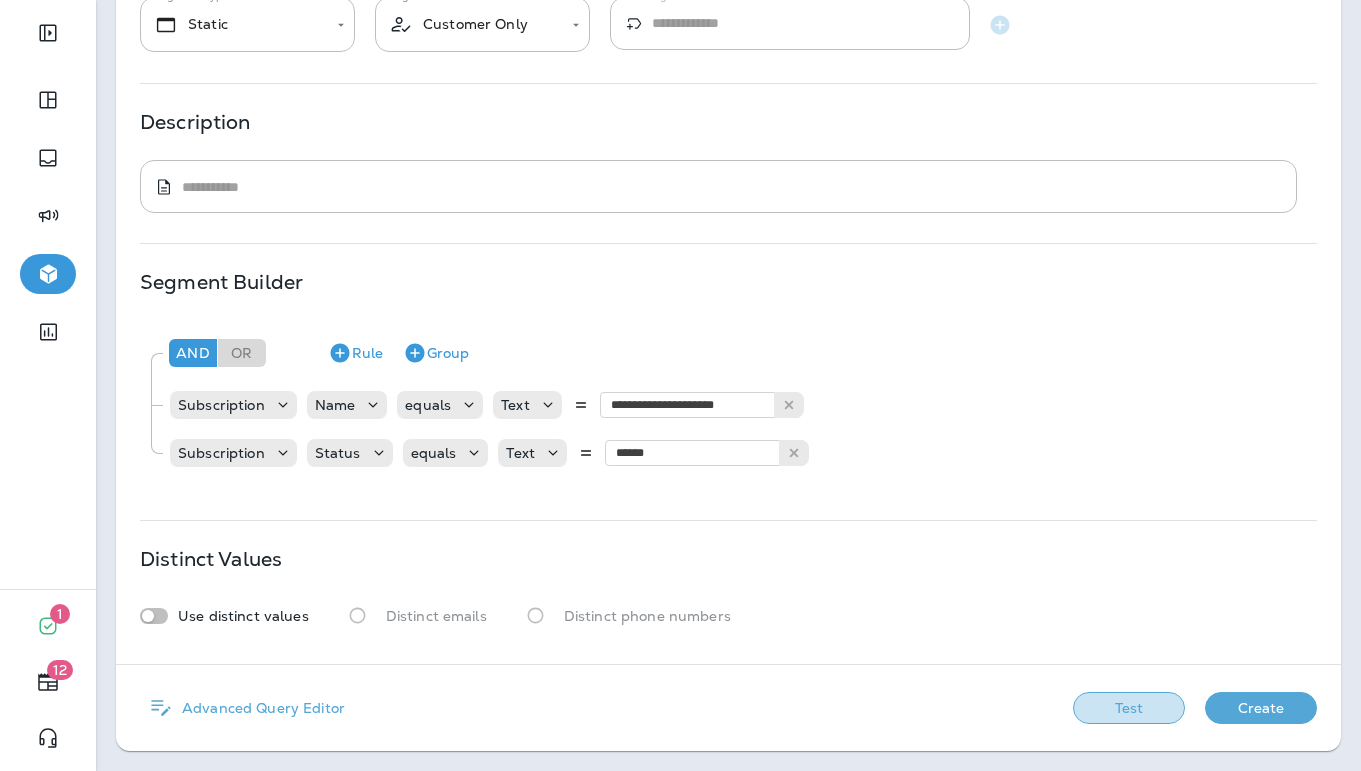click on "Test" at bounding box center (1129, 708) 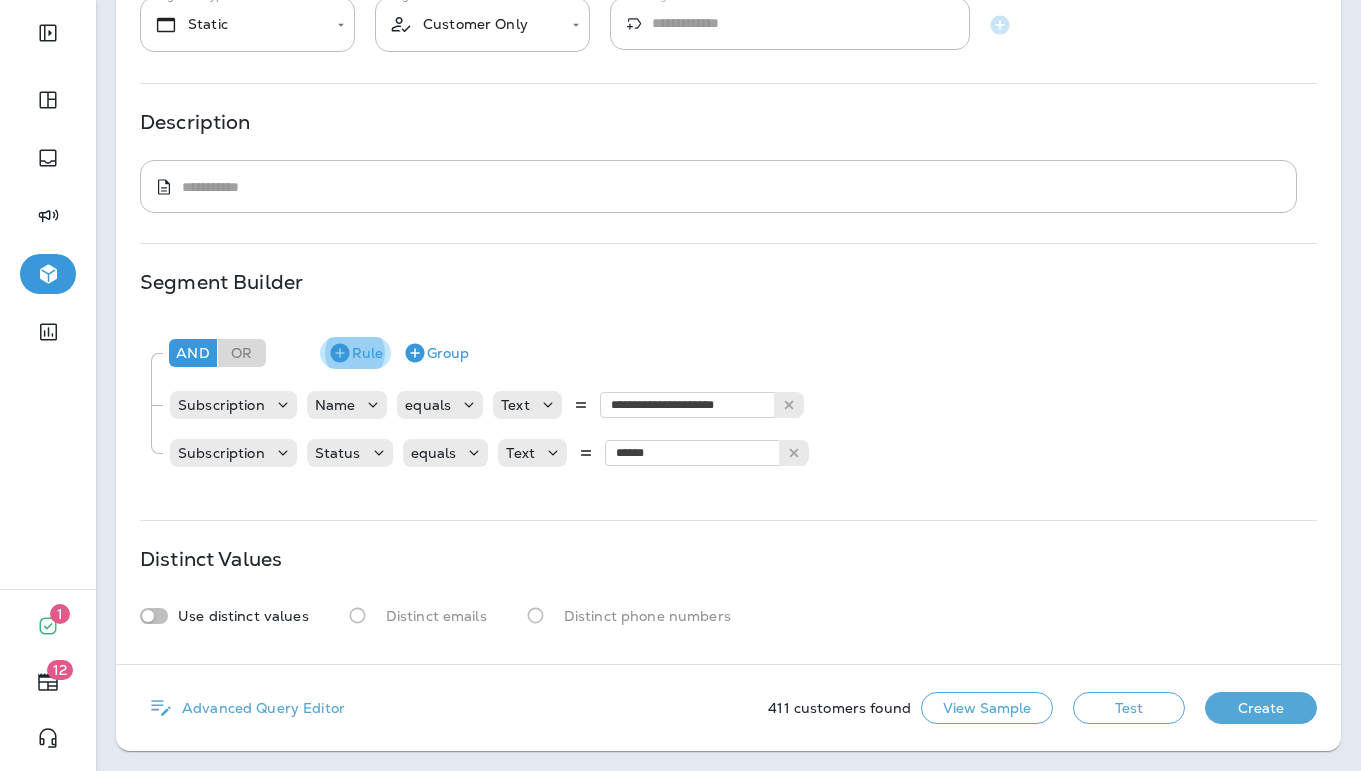 click on "Rule" at bounding box center [355, 353] 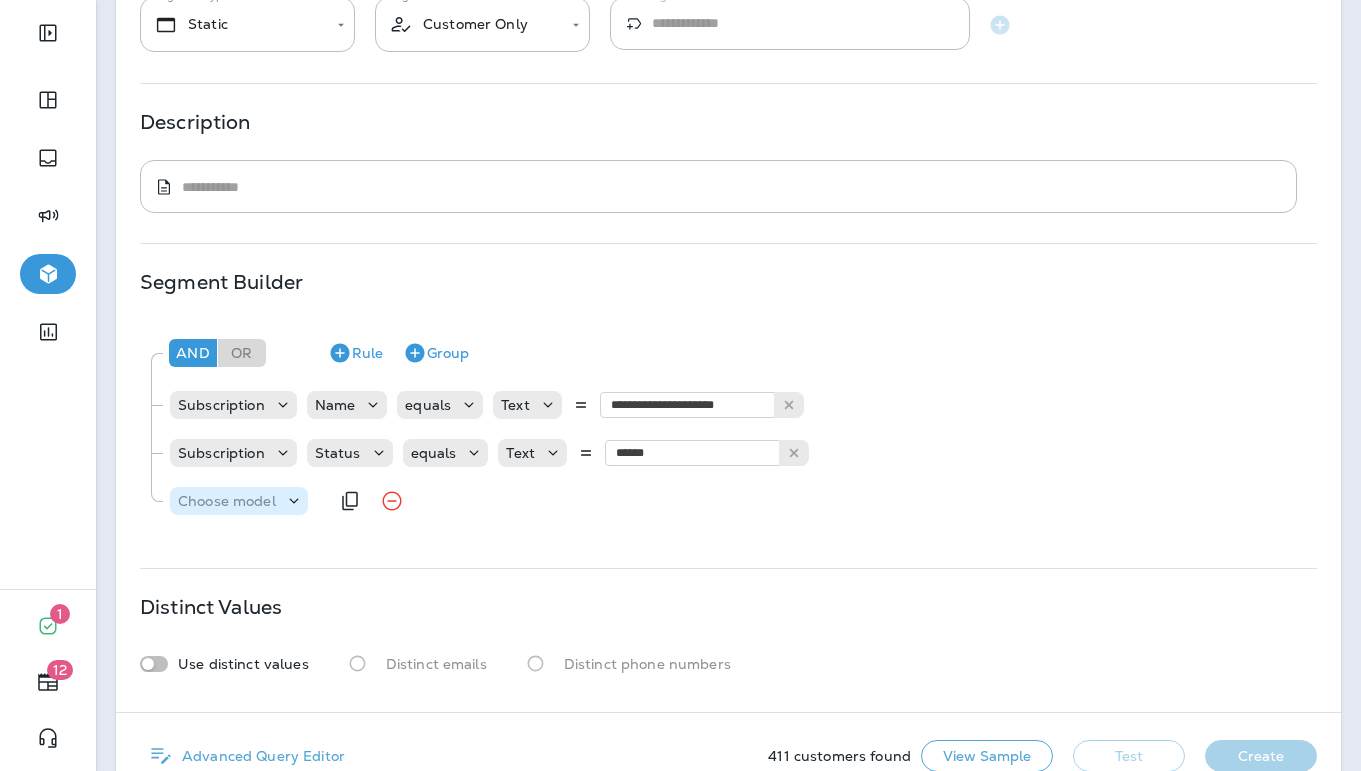 click on "Choose model" at bounding box center [227, 501] 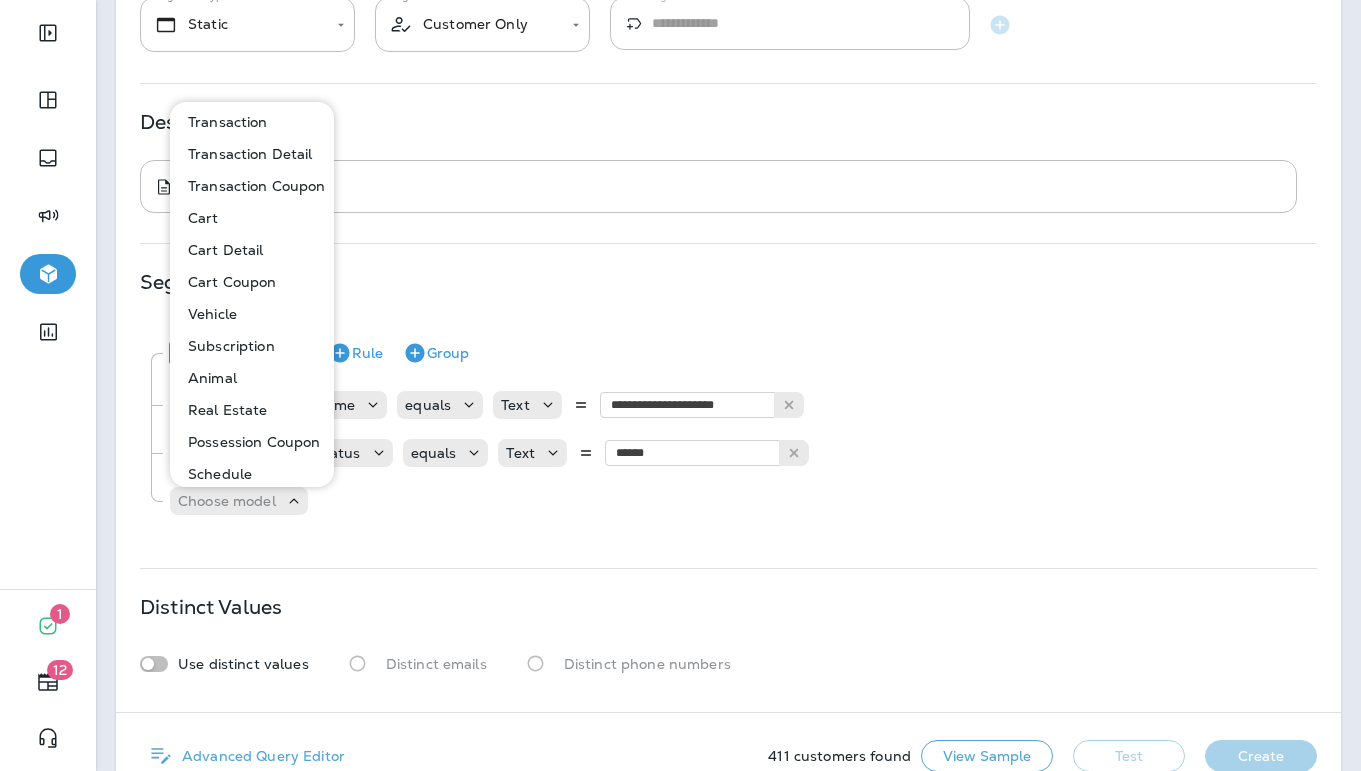 scroll, scrollTop: 142, scrollLeft: 0, axis: vertical 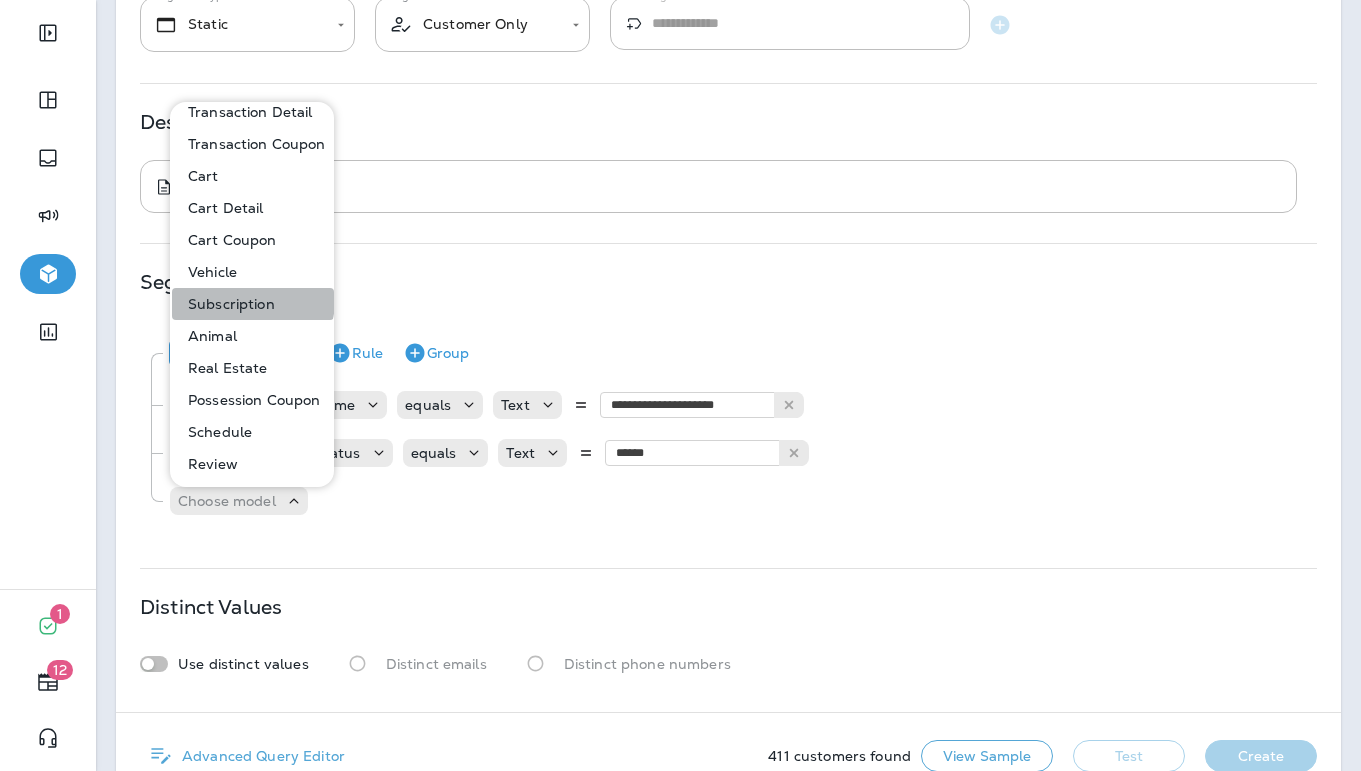 click on "Subscription" at bounding box center [227, 304] 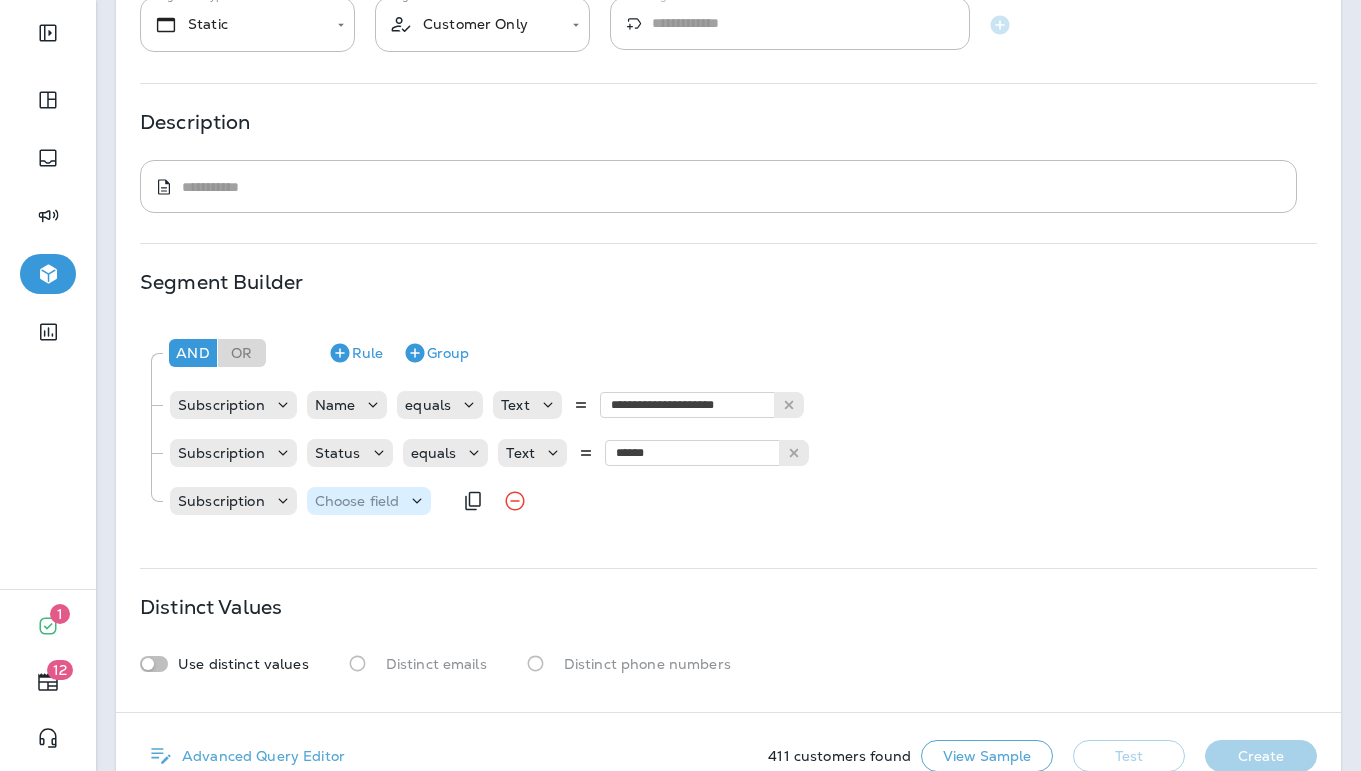 click on "Choose field" at bounding box center (357, 501) 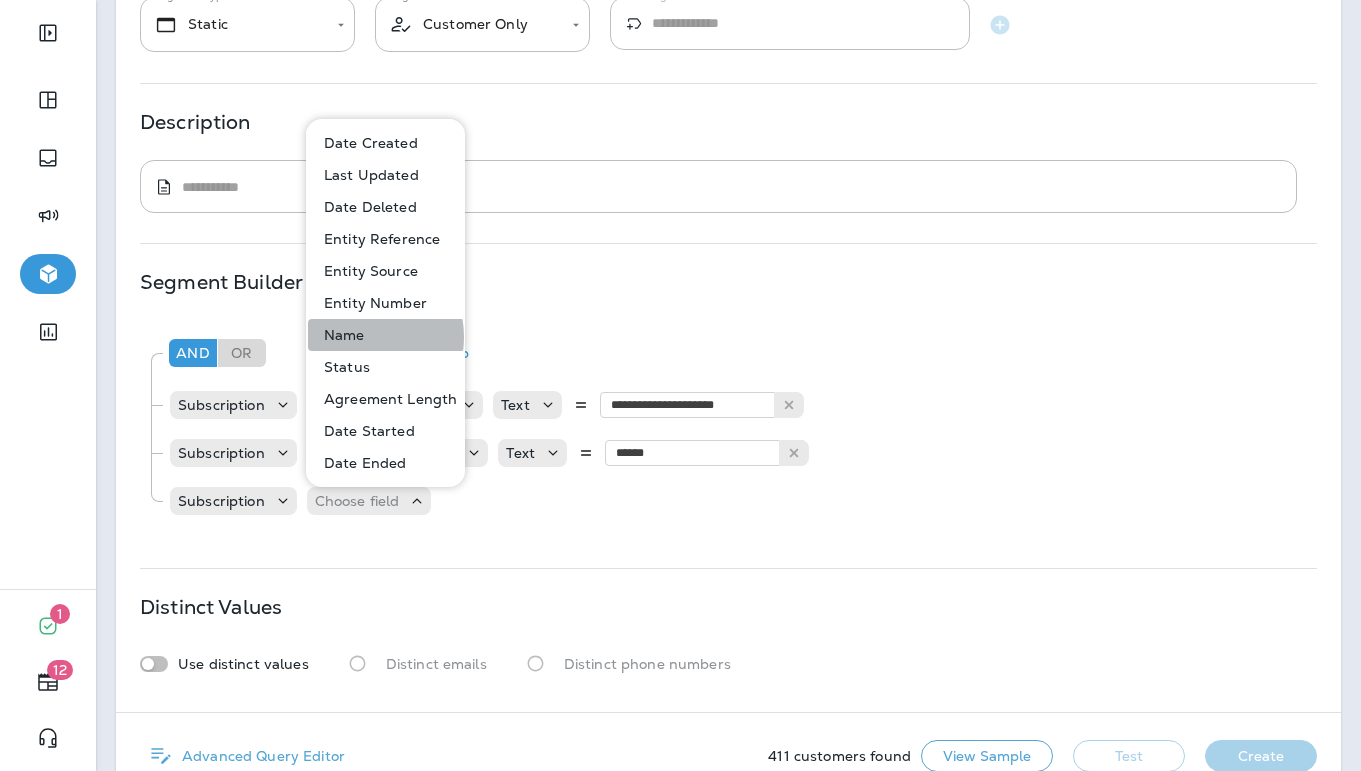 click on "Name" at bounding box center (340, 335) 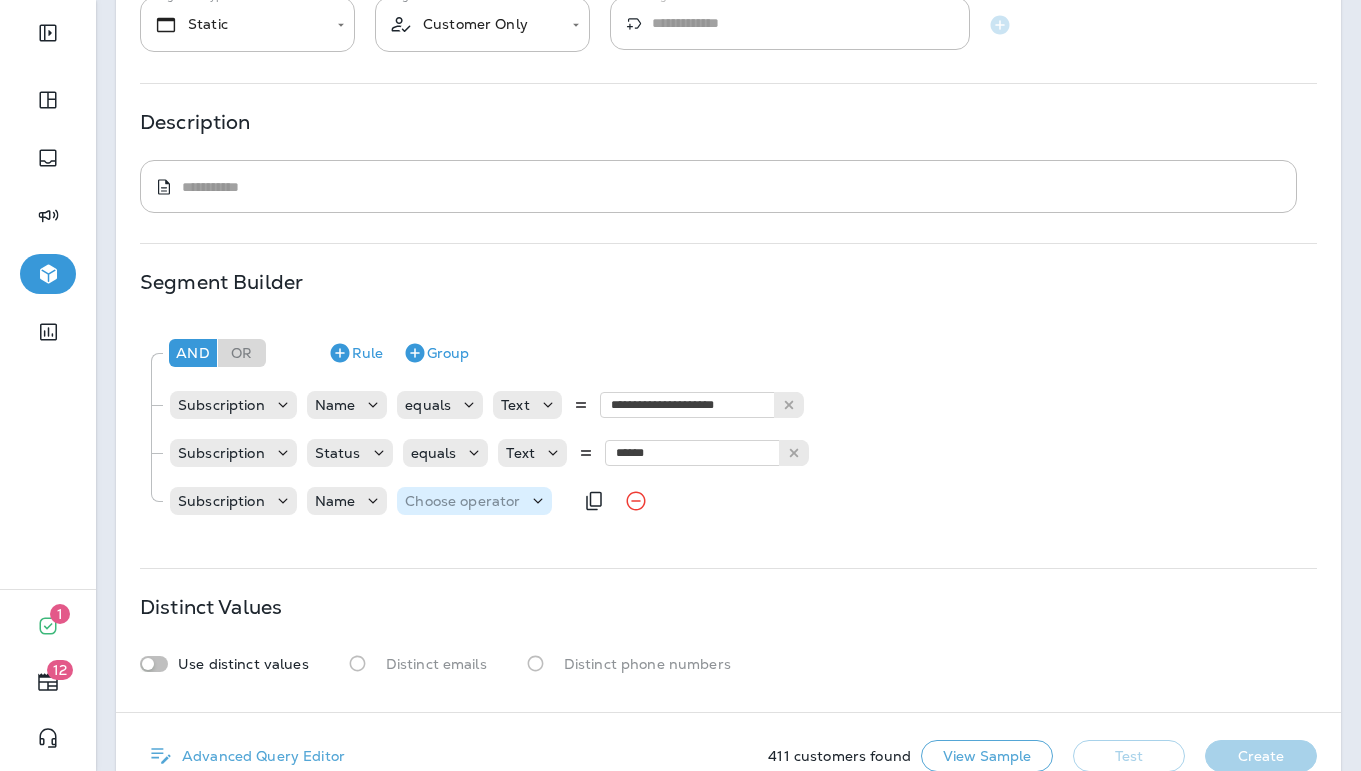 click on "Choose operator" at bounding box center (462, 501) 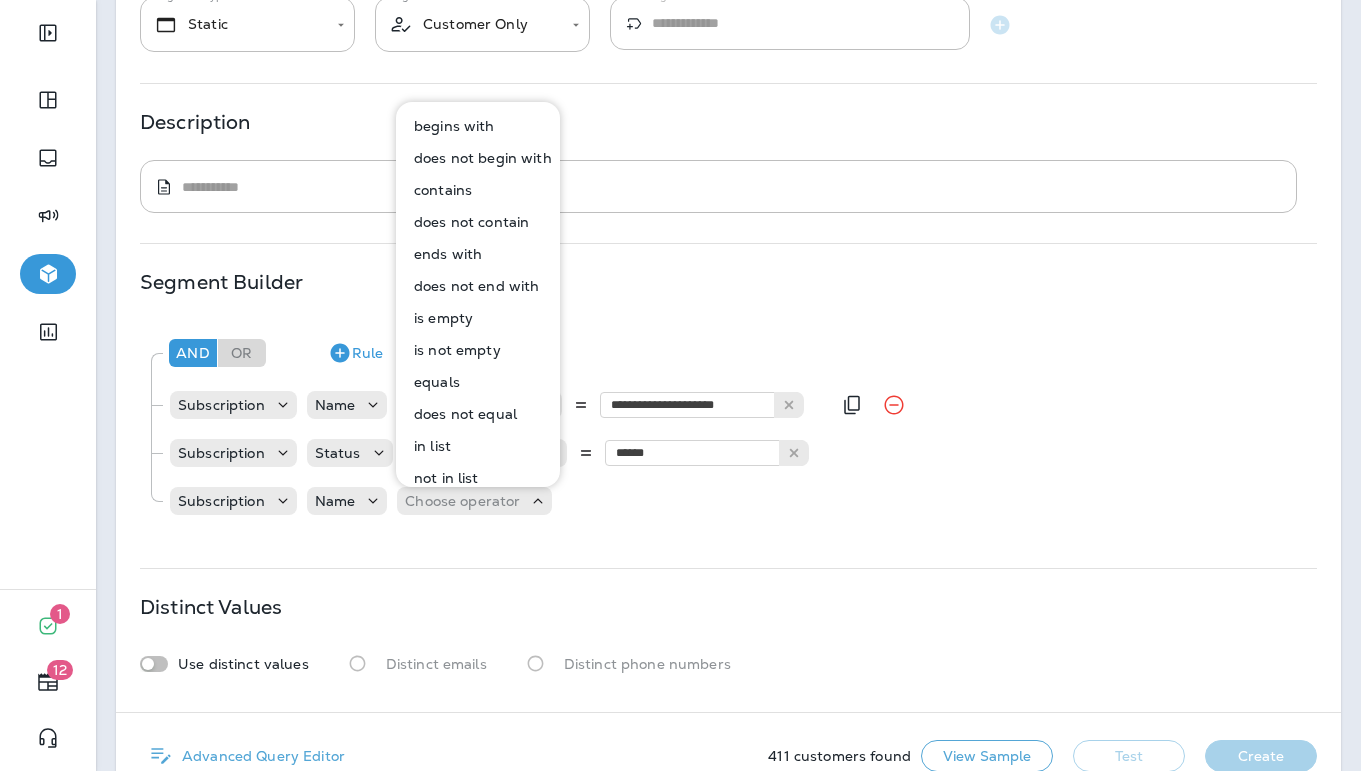 click on "does not equal" at bounding box center [461, 414] 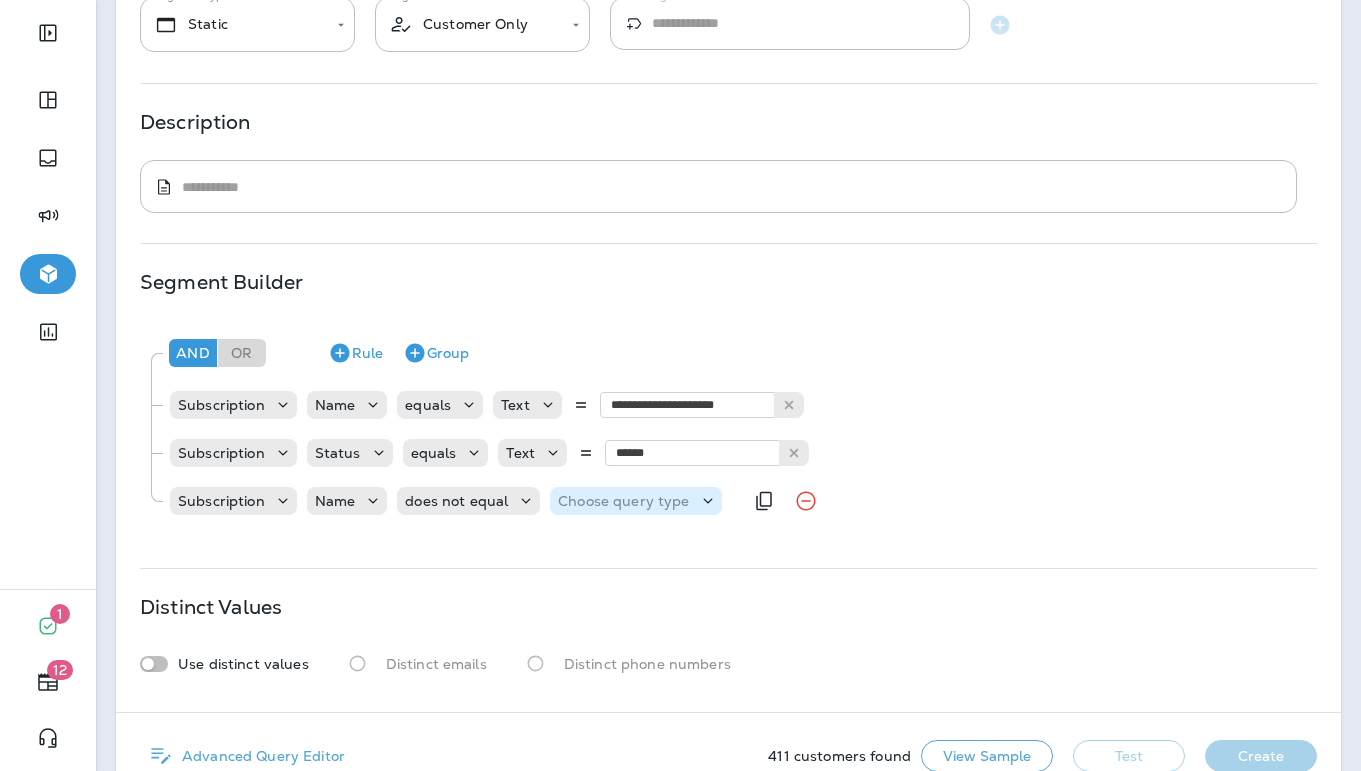 click on "Choose query type" at bounding box center [623, 501] 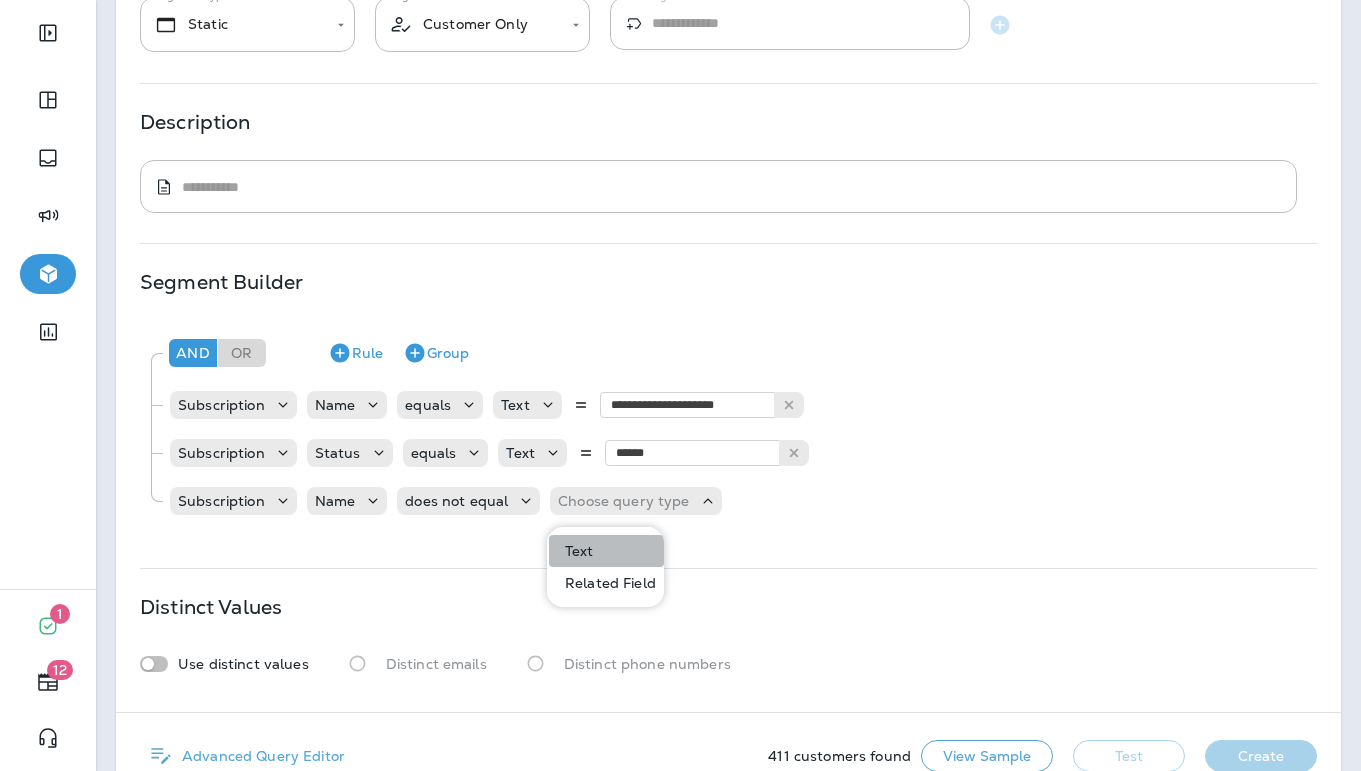 click on "Text" at bounding box center (606, 551) 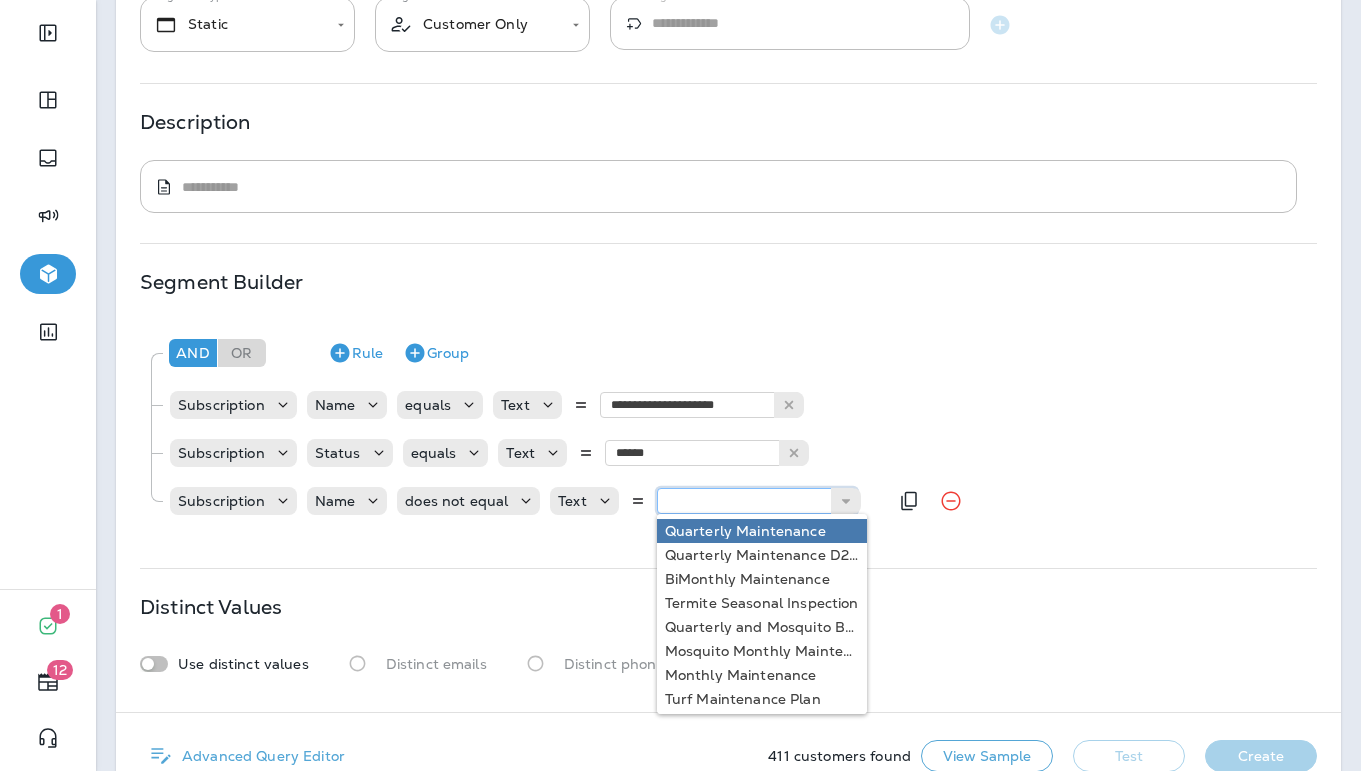 click at bounding box center (757, 501) 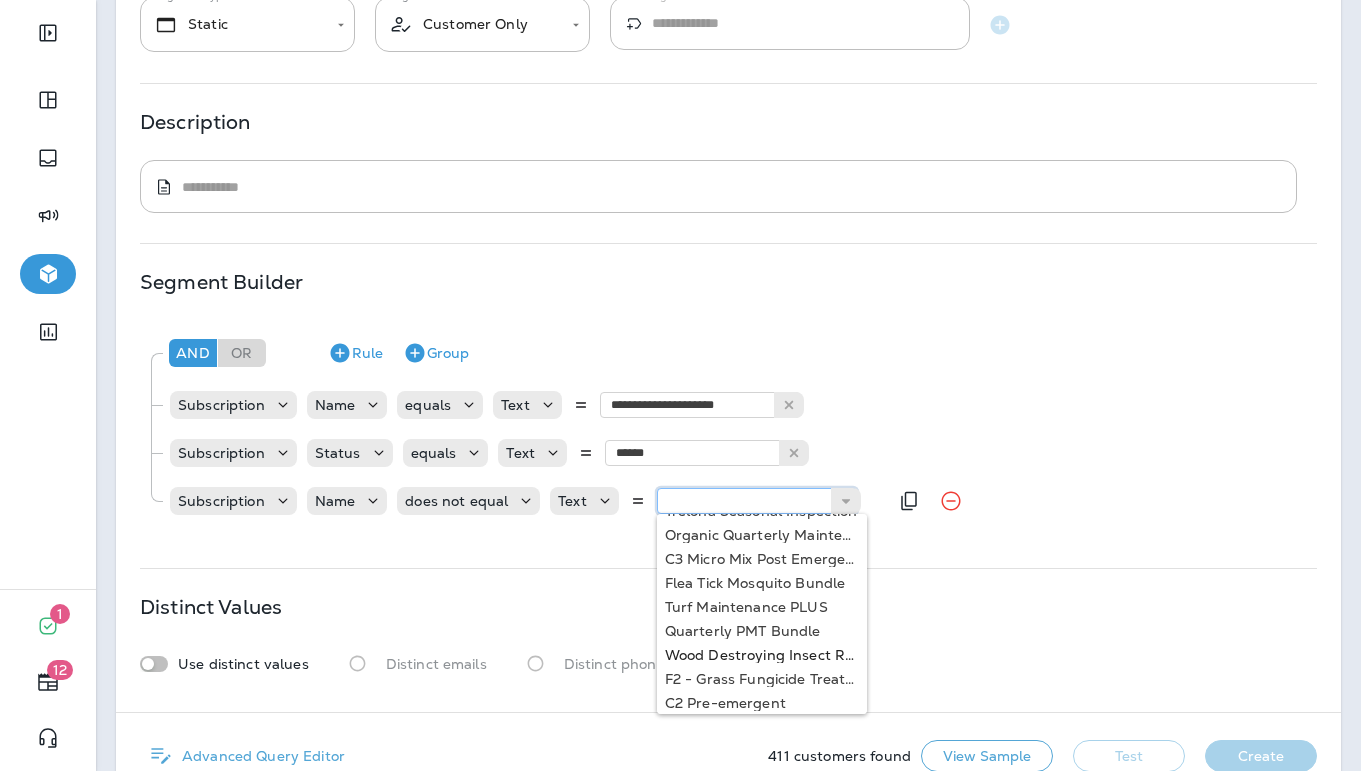 scroll, scrollTop: 286, scrollLeft: 0, axis: vertical 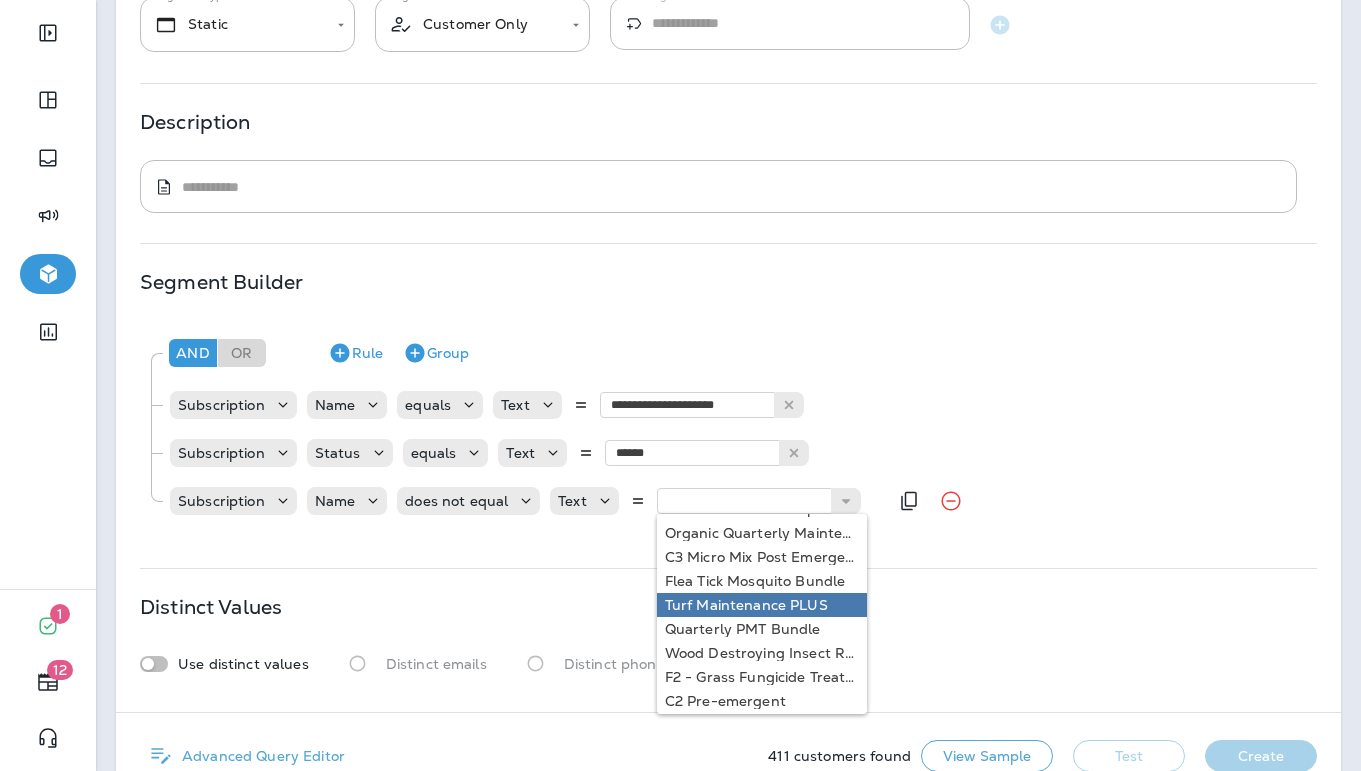type on "**********" 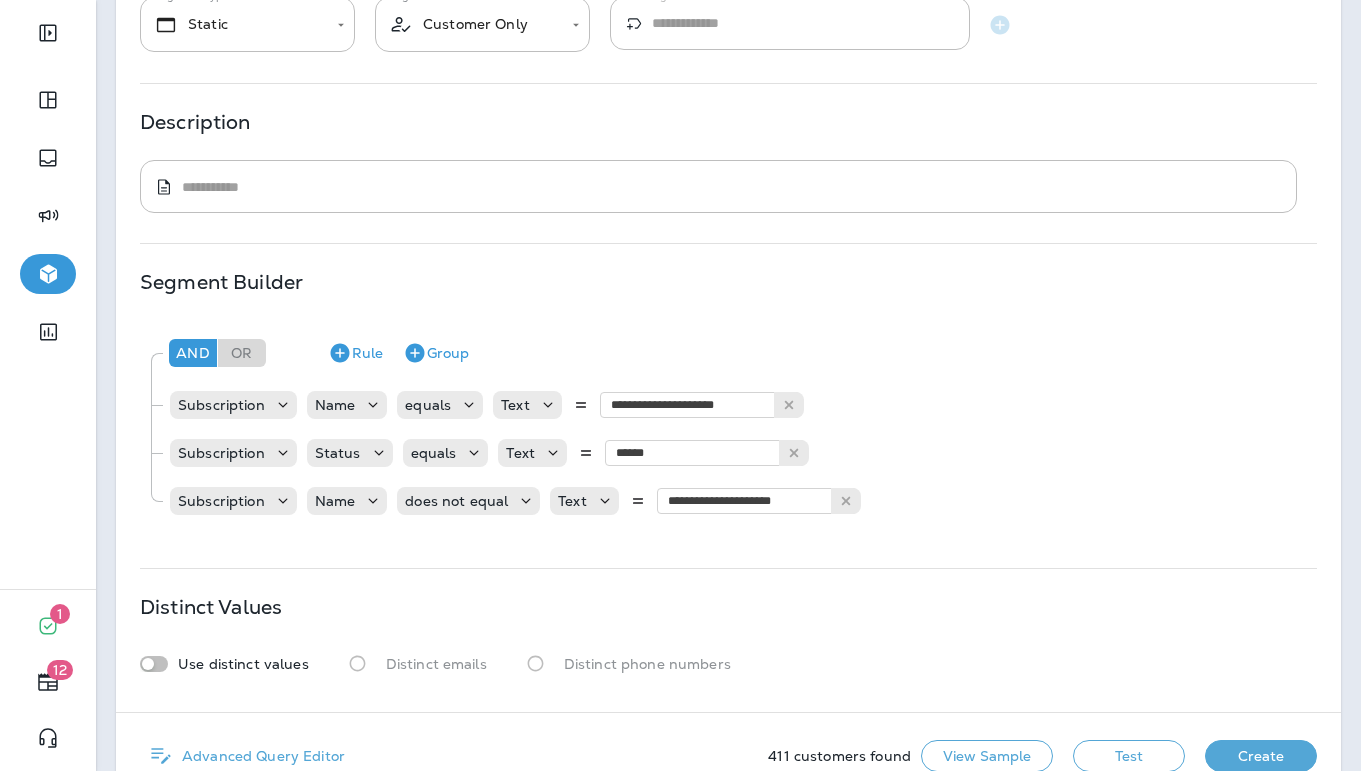 click on "**********" at bounding box center (728, 312) 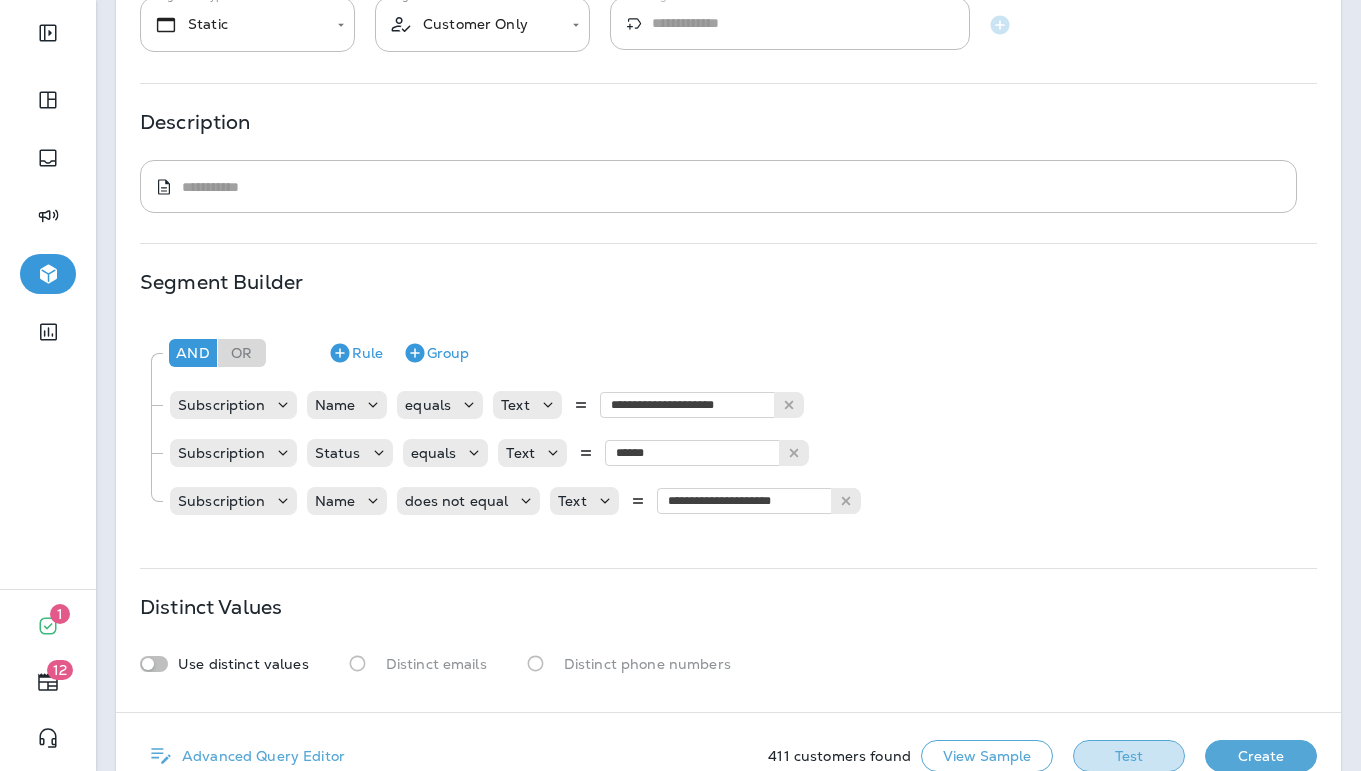 click on "Test" at bounding box center [1129, 756] 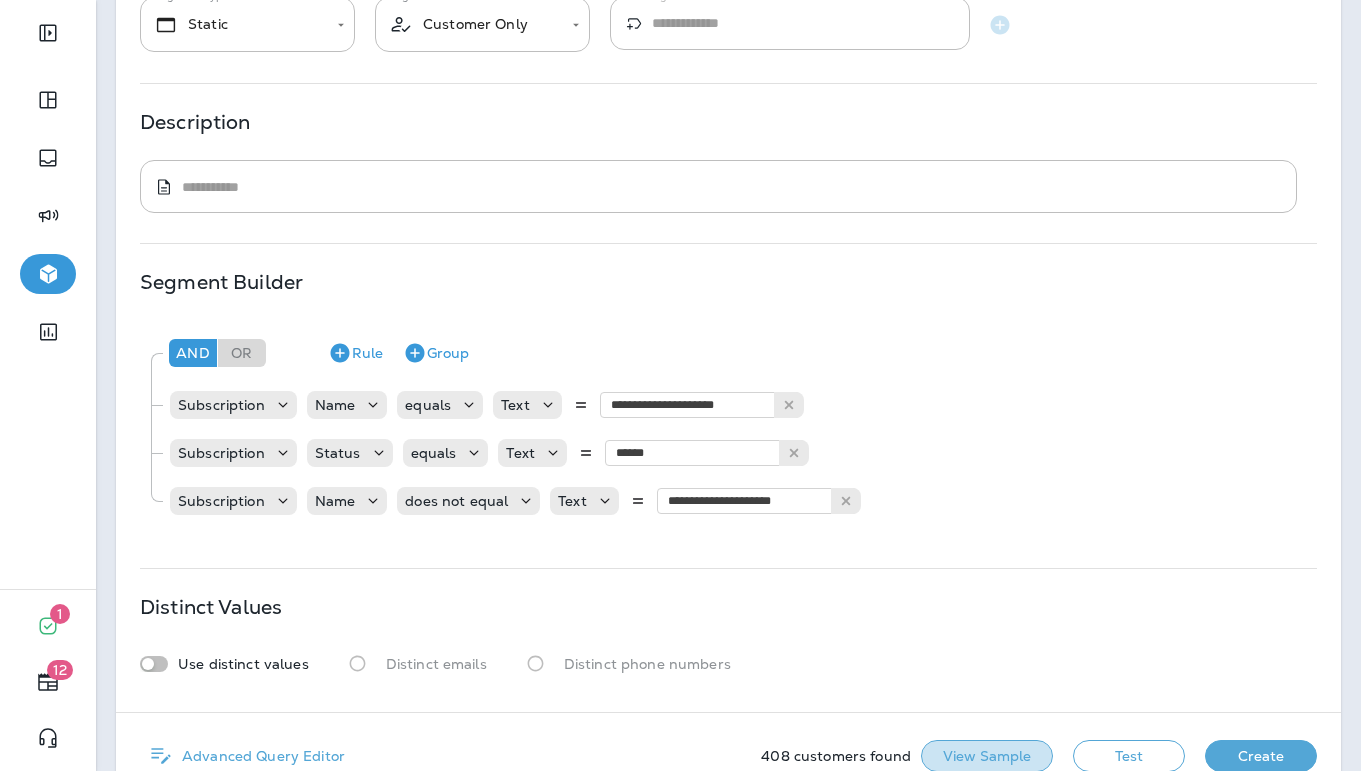 click on "View Sample" at bounding box center (987, 756) 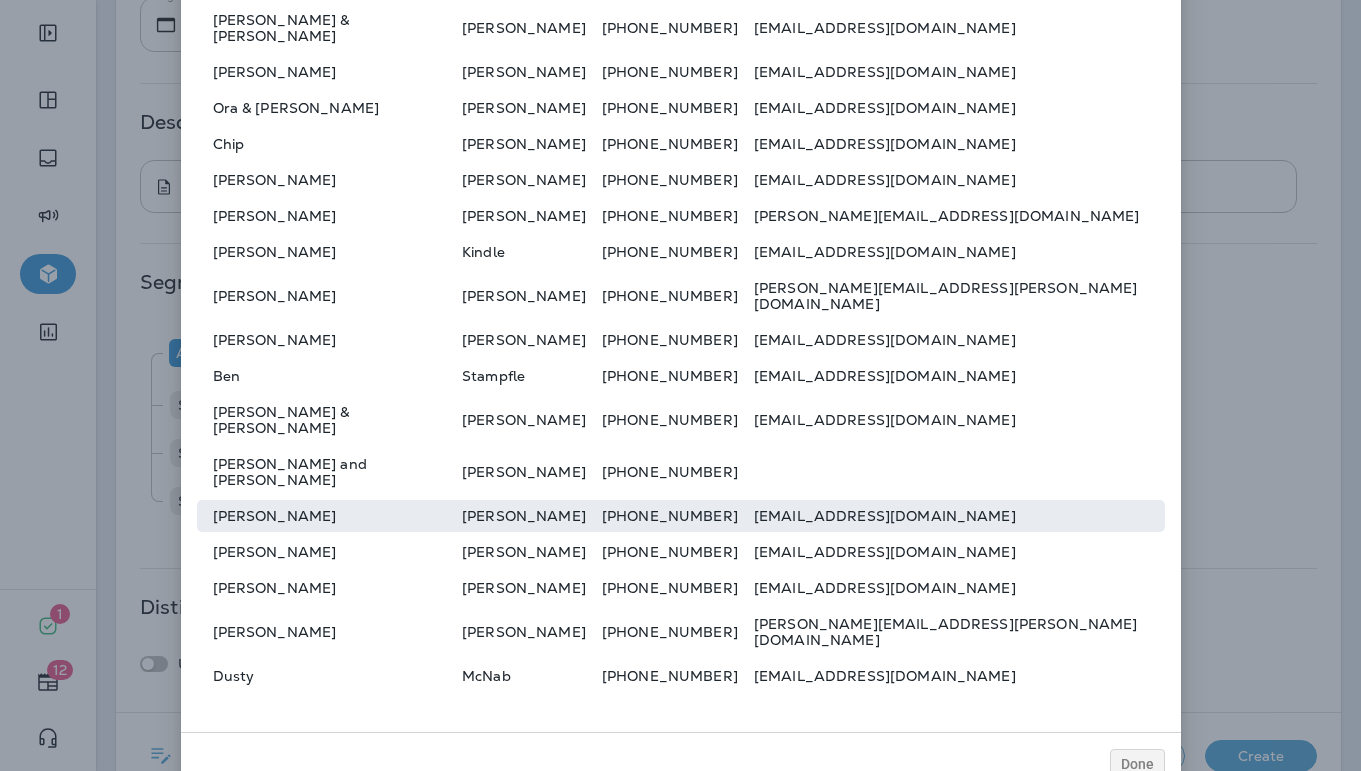 scroll, scrollTop: 0, scrollLeft: 0, axis: both 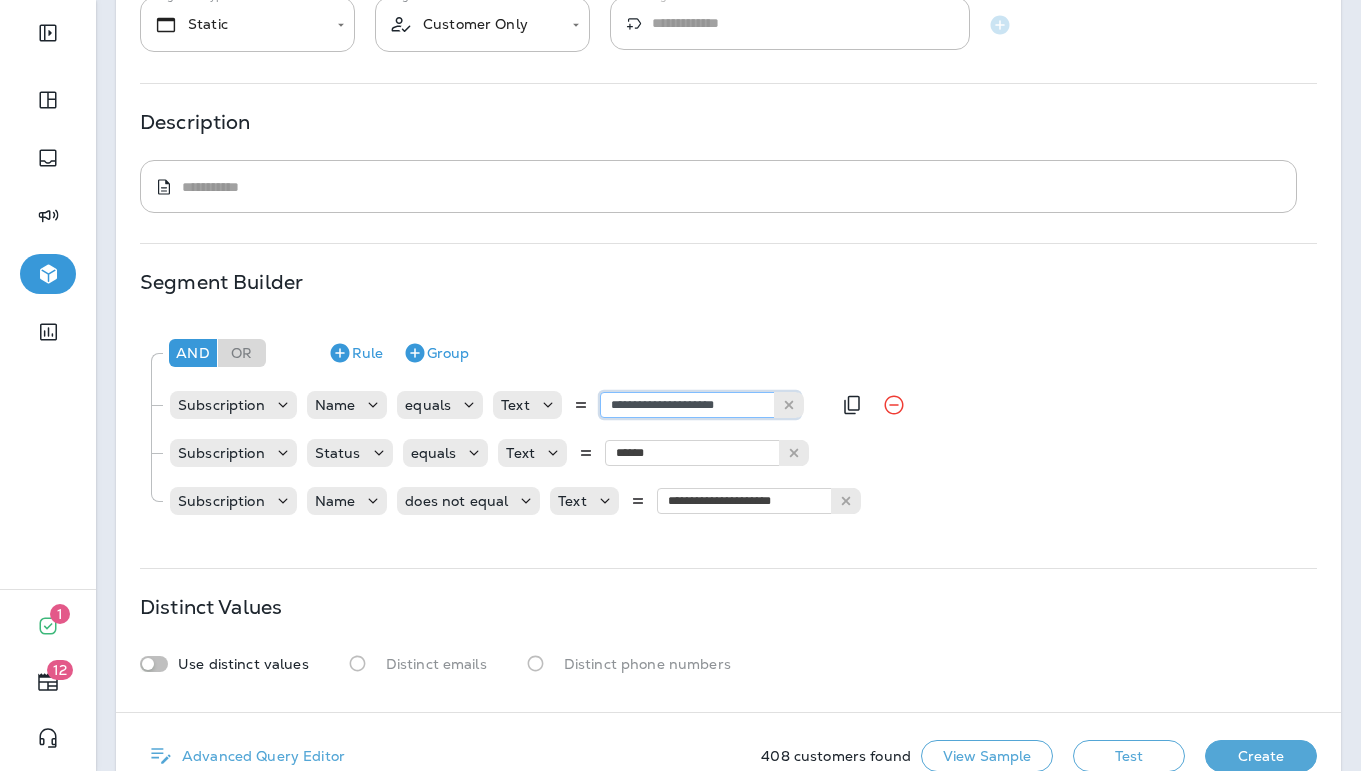 click on "**********" at bounding box center (700, 405) 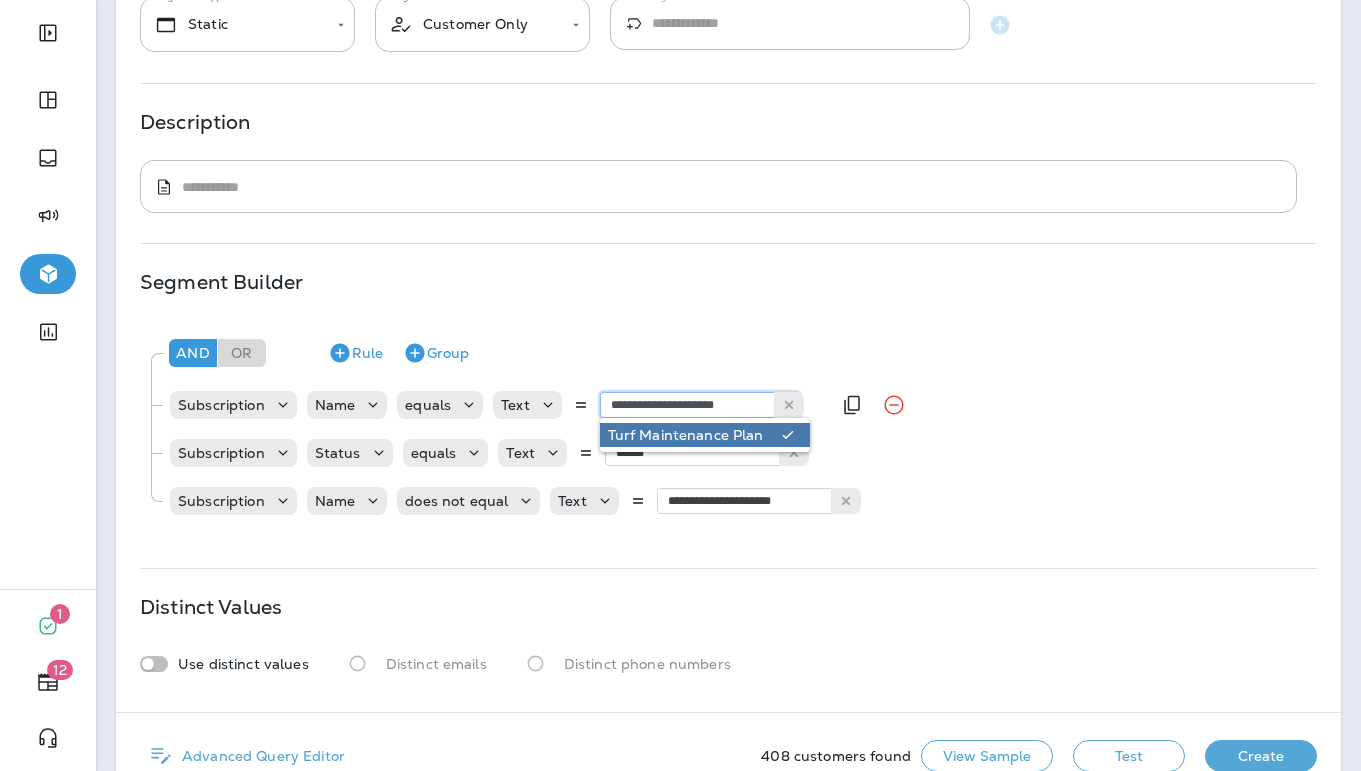 click on "**********" at bounding box center (700, 405) 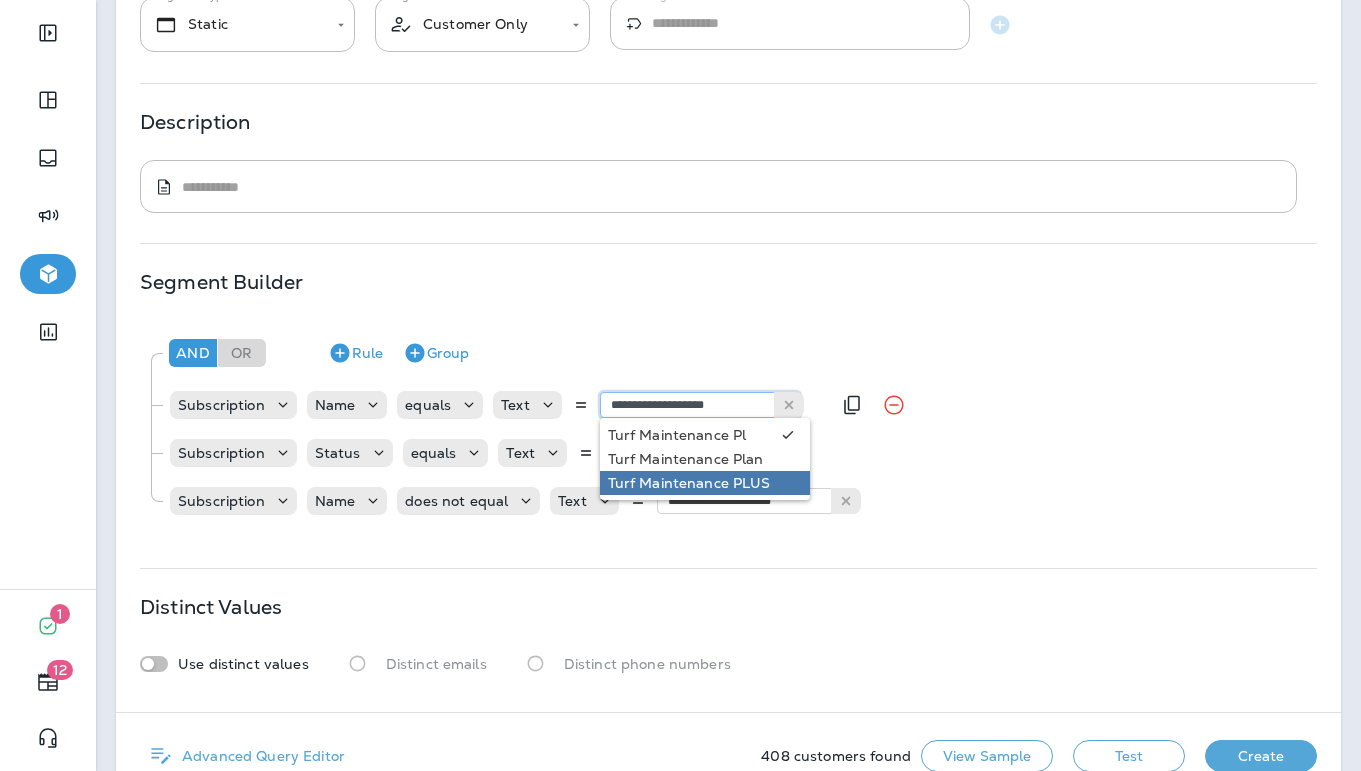 type on "**********" 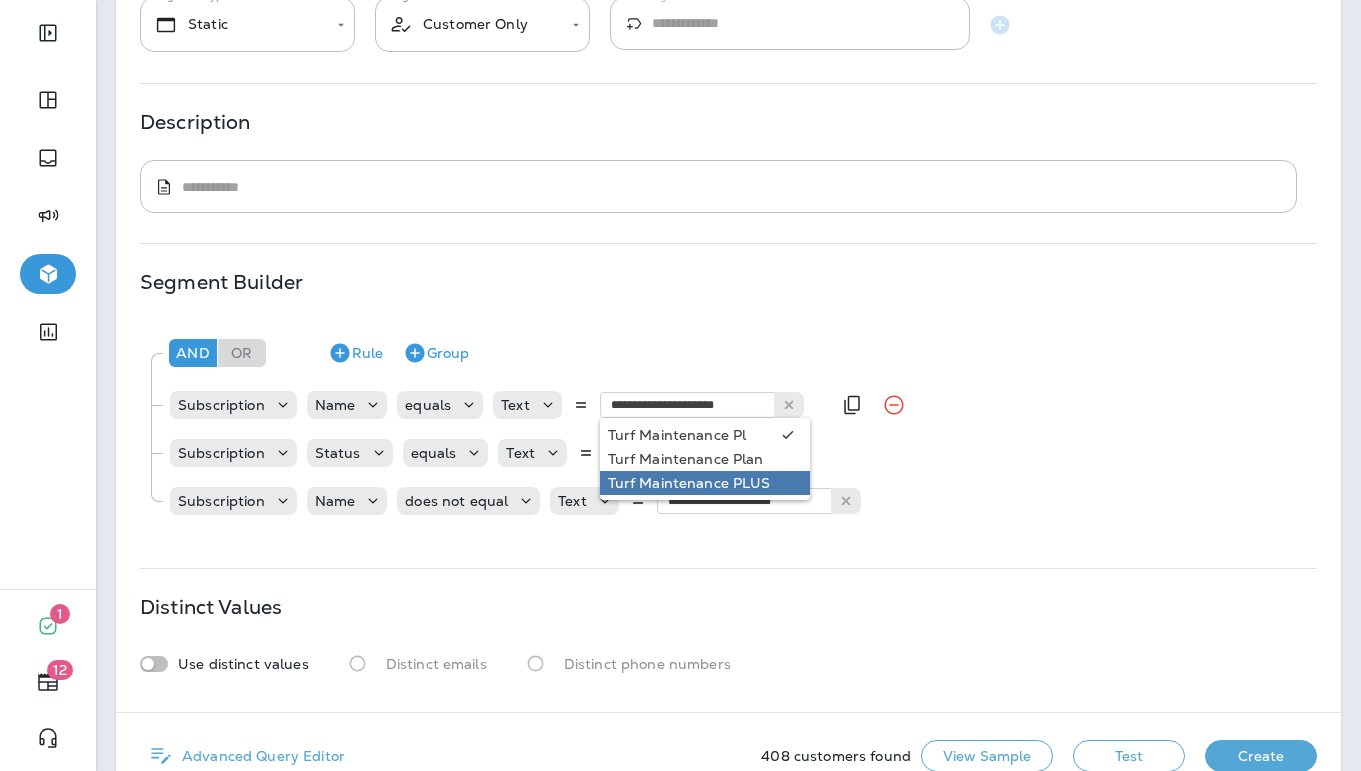 click on "**********" at bounding box center [728, 425] 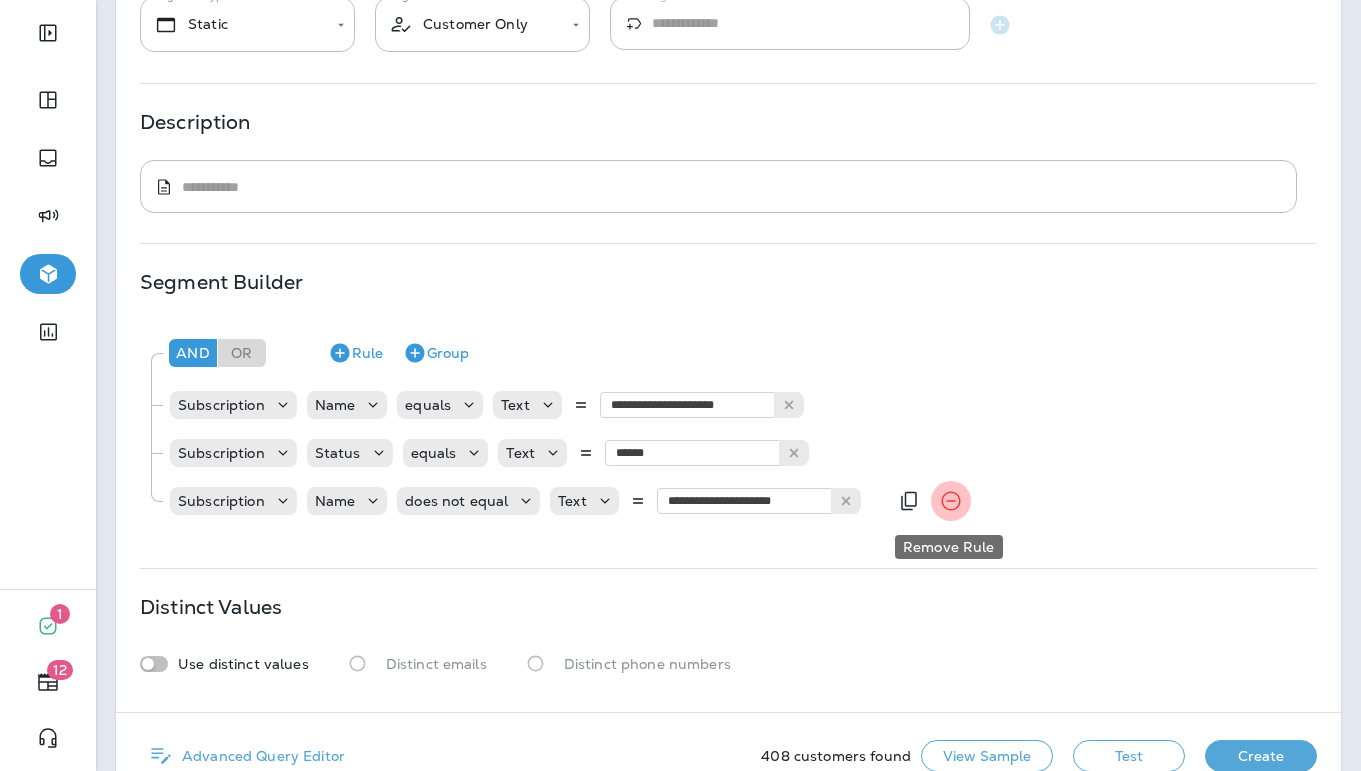 click 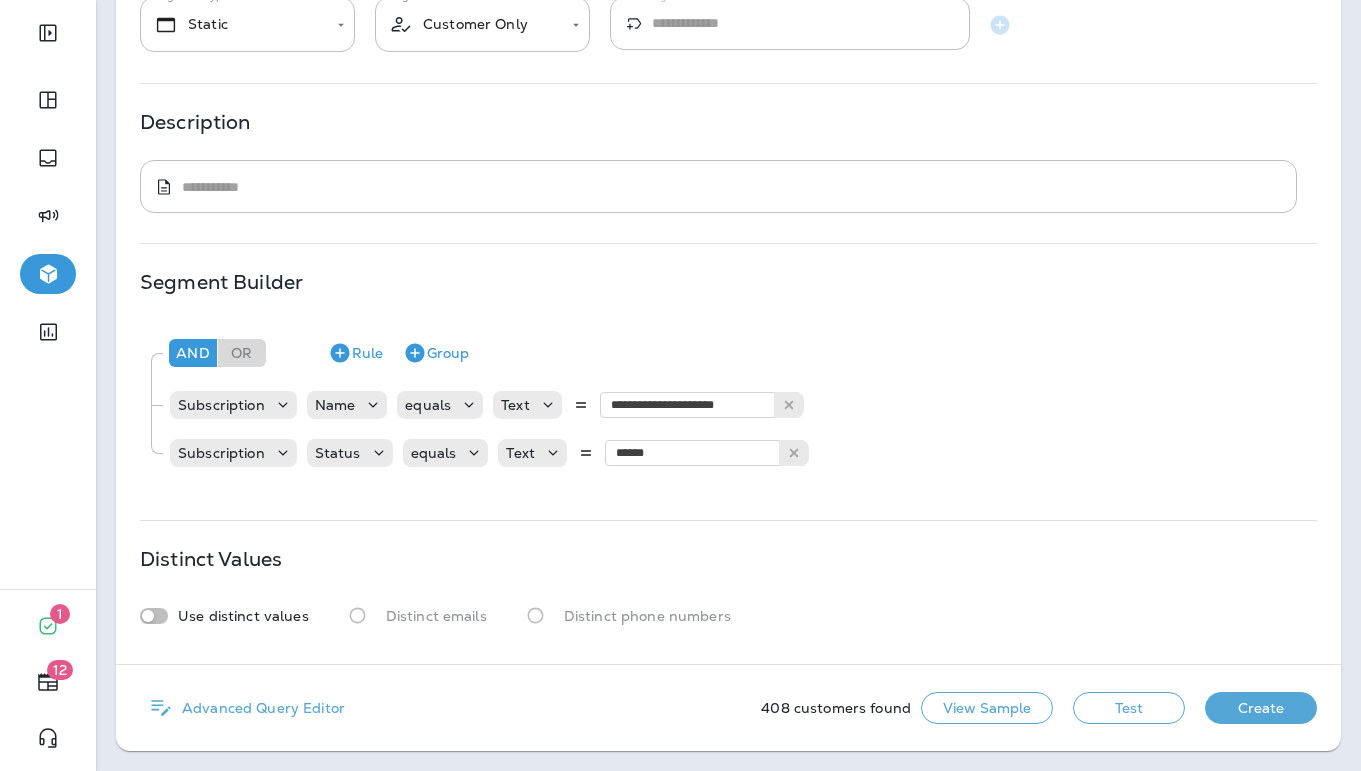 click on "Test" at bounding box center (1129, 708) 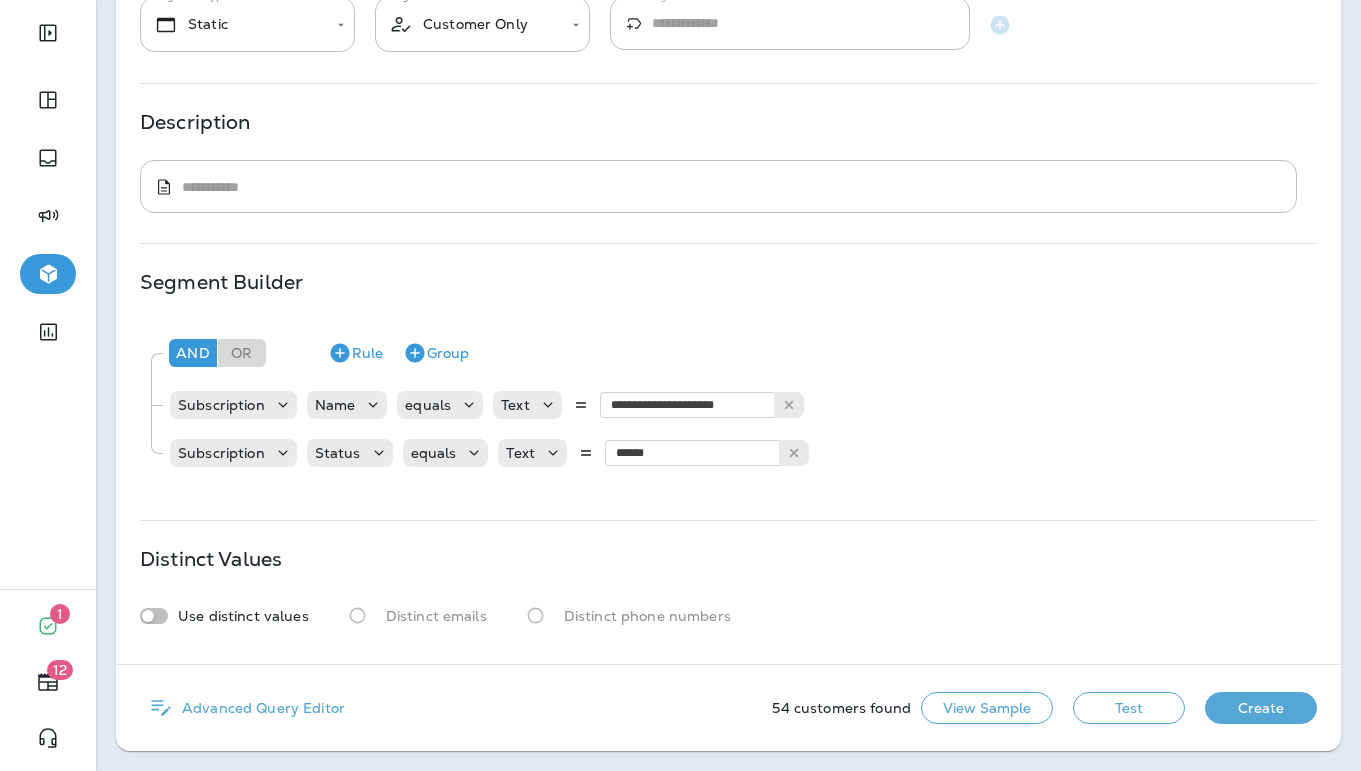 scroll, scrollTop: 0, scrollLeft: 0, axis: both 